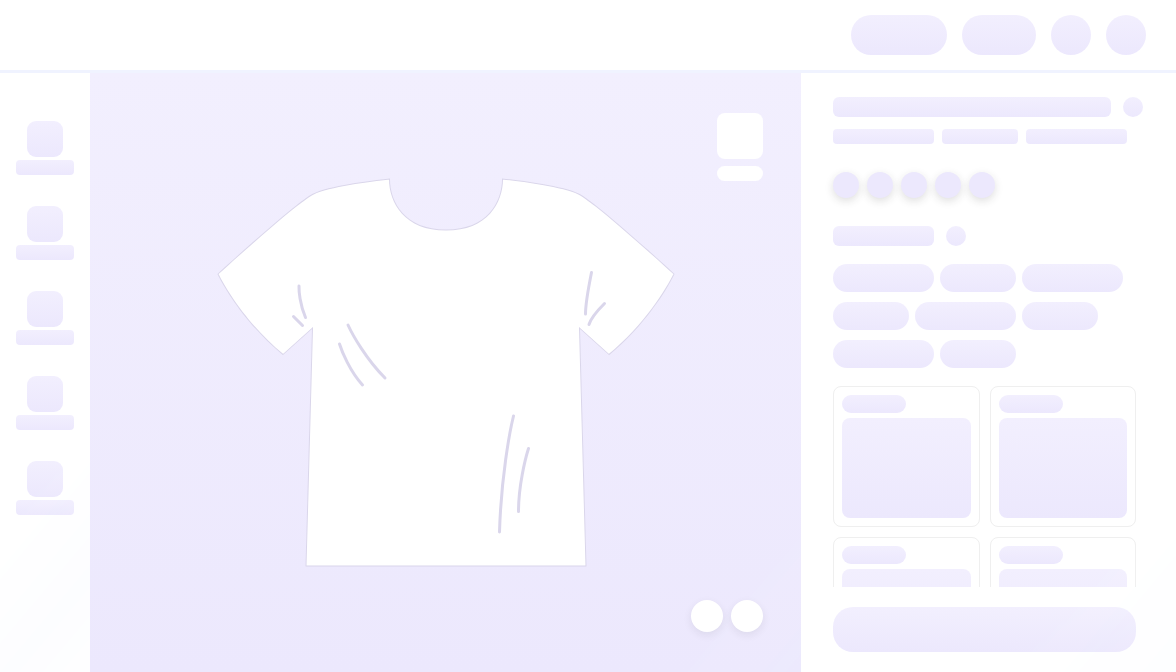 scroll, scrollTop: 0, scrollLeft: 0, axis: both 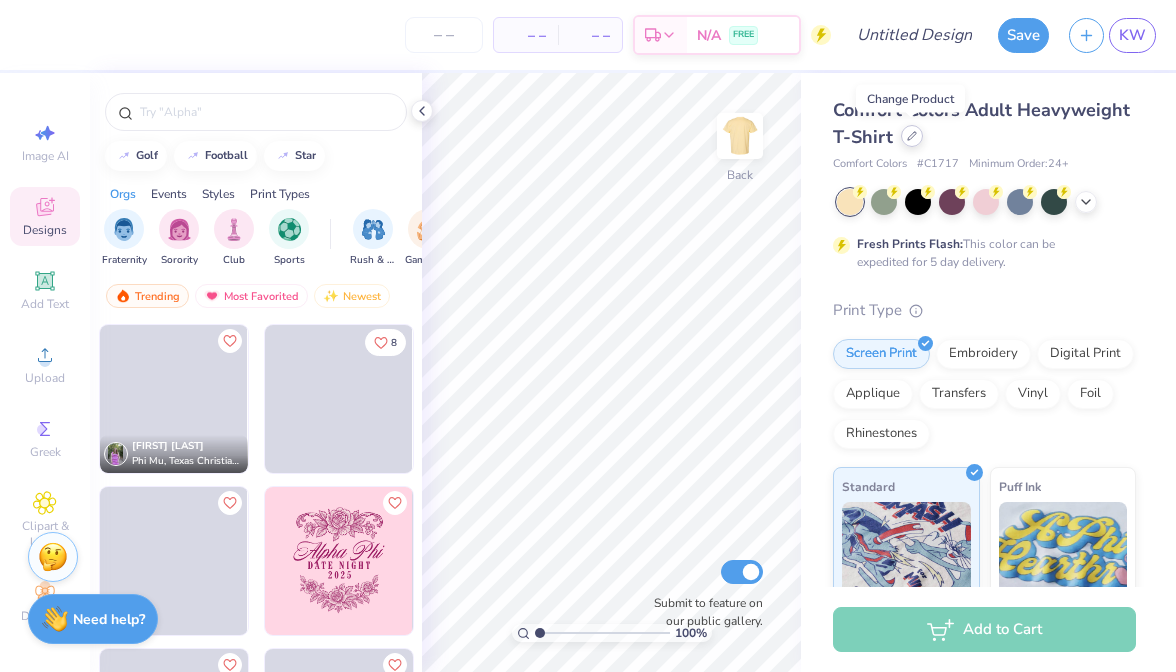 click at bounding box center [912, 136] 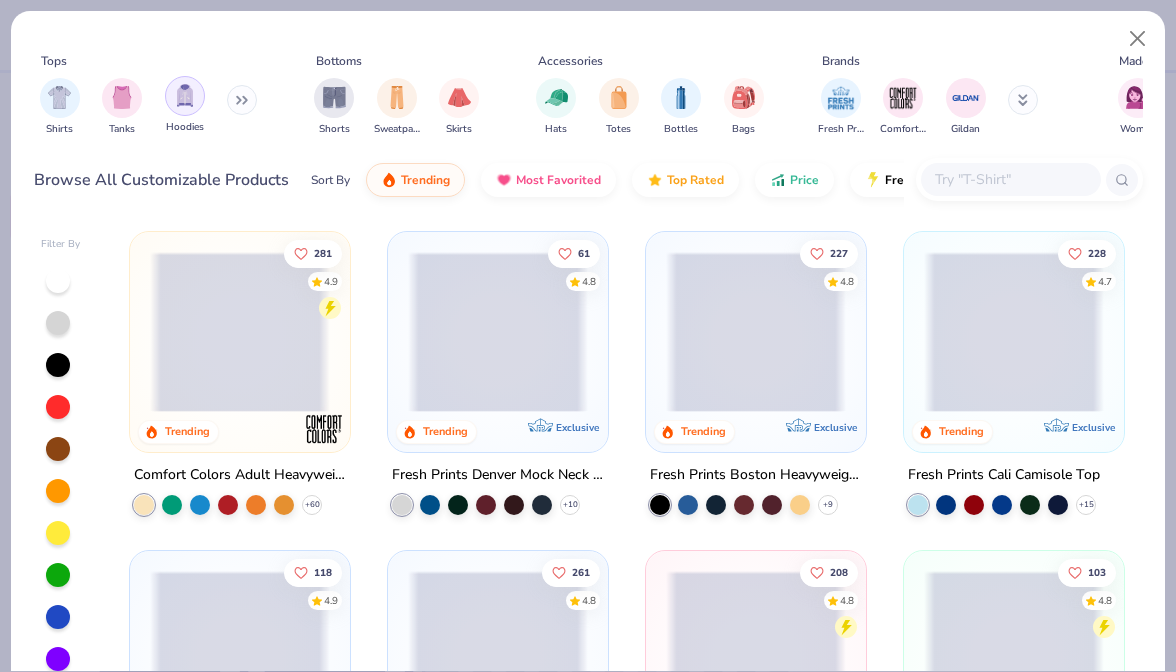 click at bounding box center (185, 95) 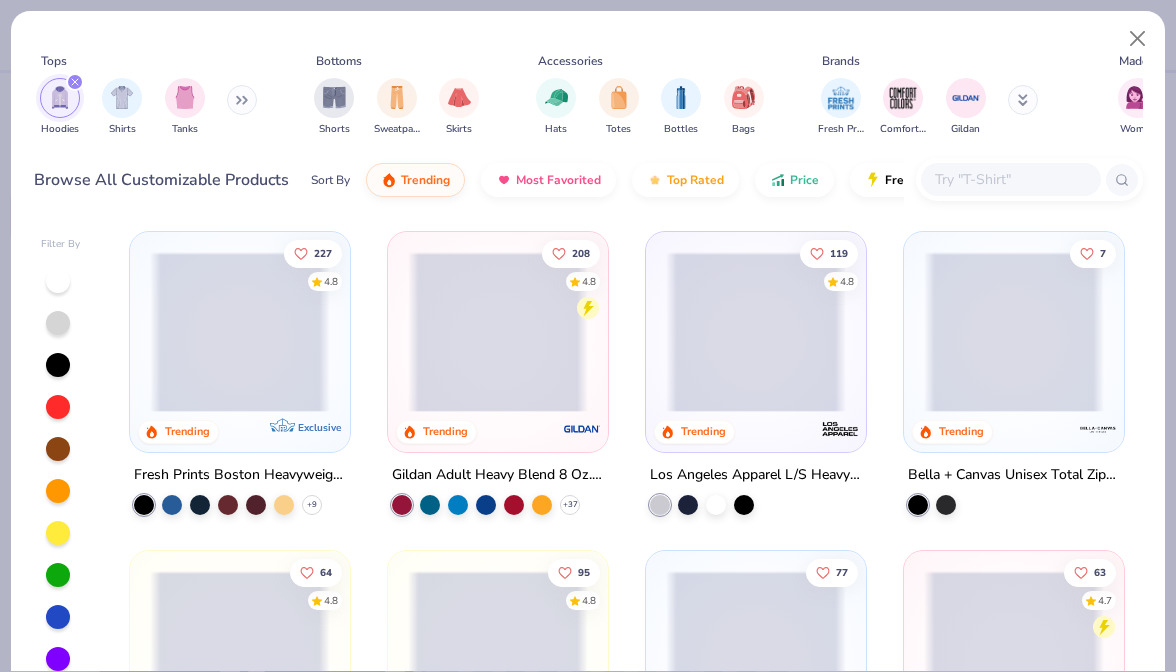 scroll, scrollTop: 0, scrollLeft: 0, axis: both 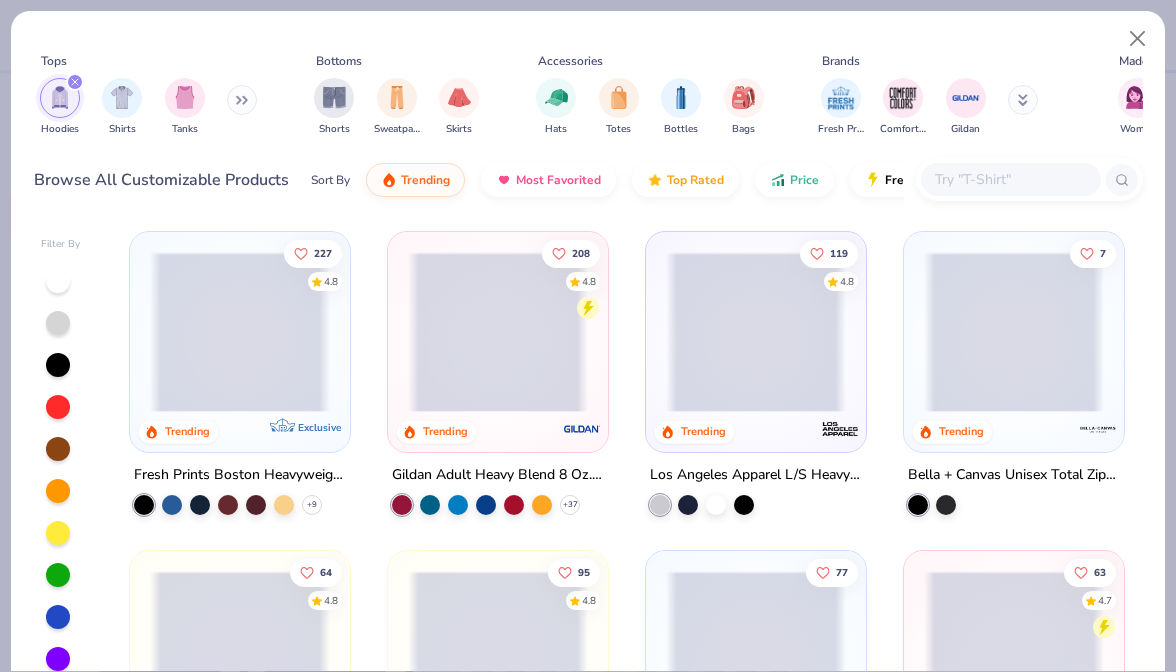 click on "Accessories" at bounding box center [650, 61] 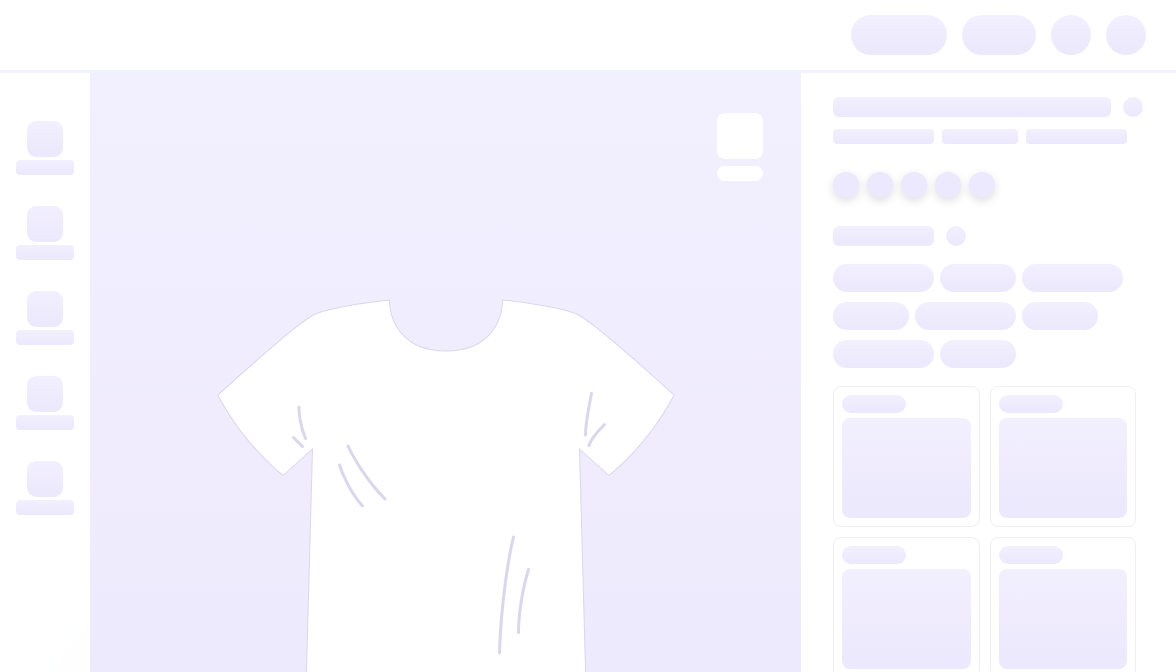 scroll, scrollTop: 0, scrollLeft: 0, axis: both 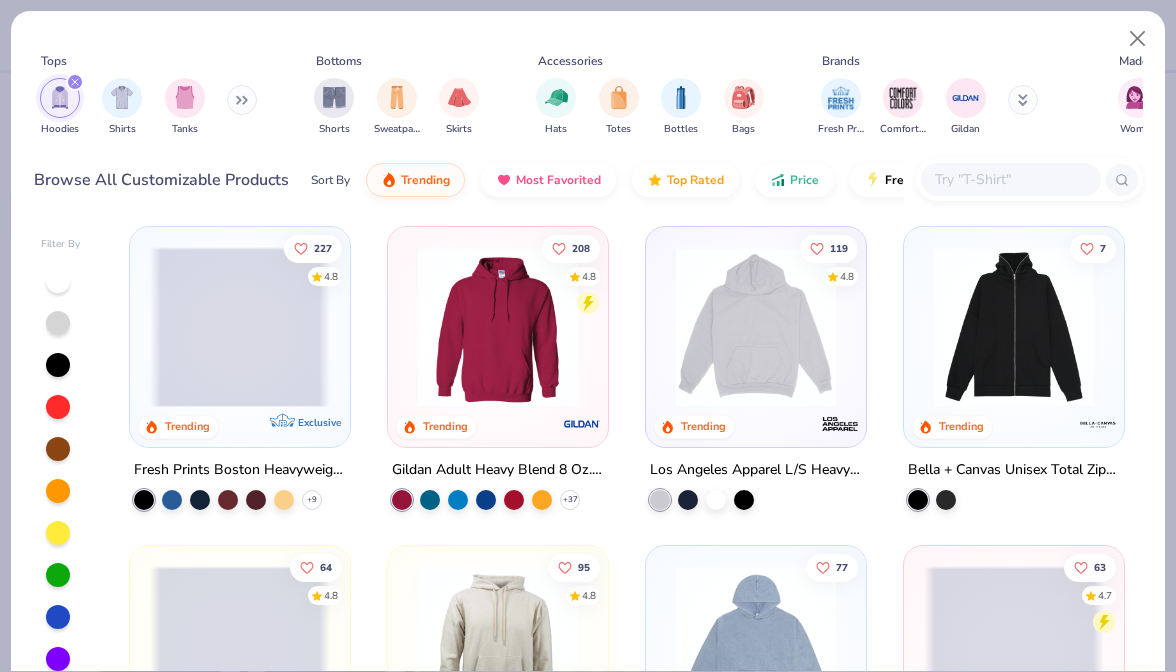 click at bounding box center (498, 327) 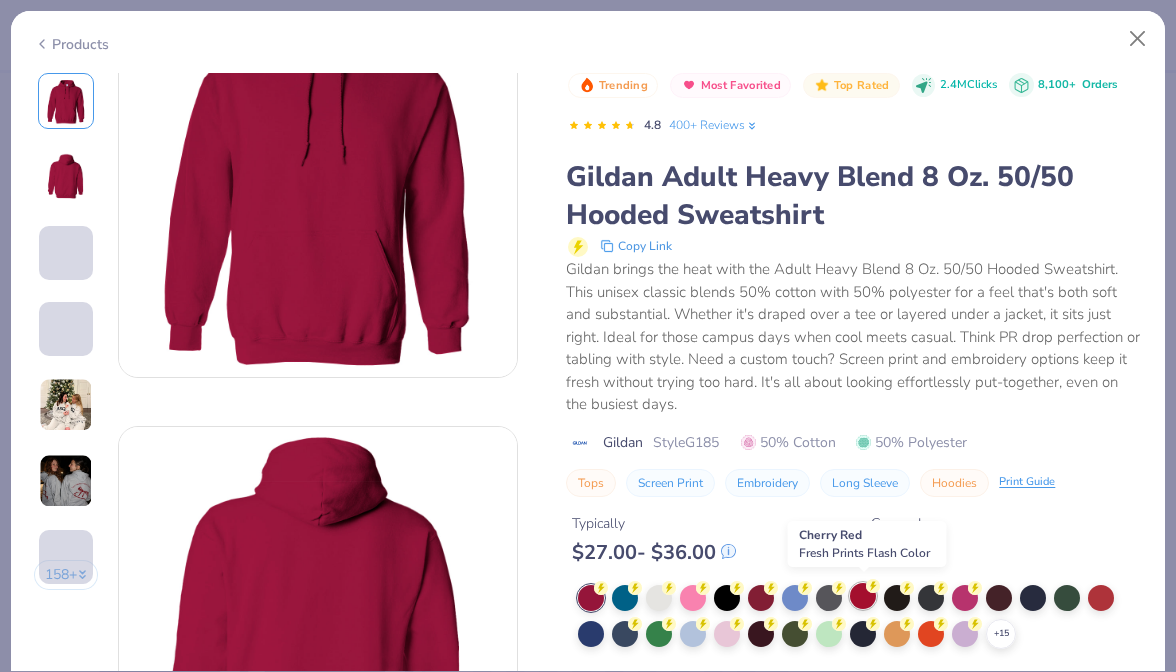scroll, scrollTop: 112, scrollLeft: 0, axis: vertical 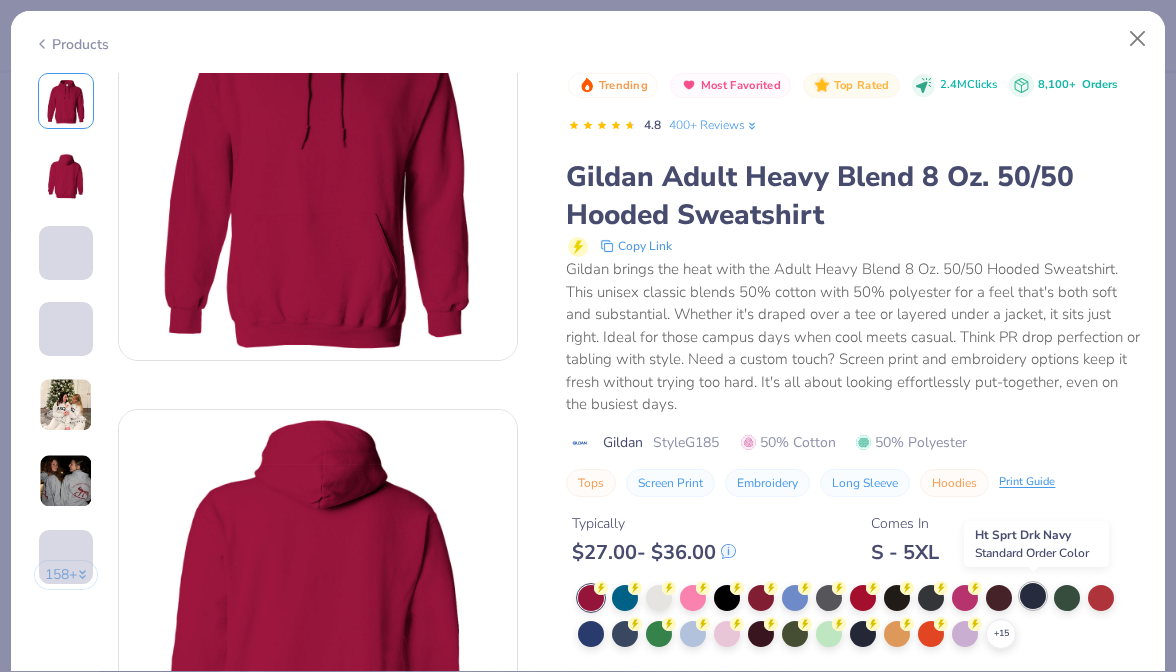 click at bounding box center [1033, 596] 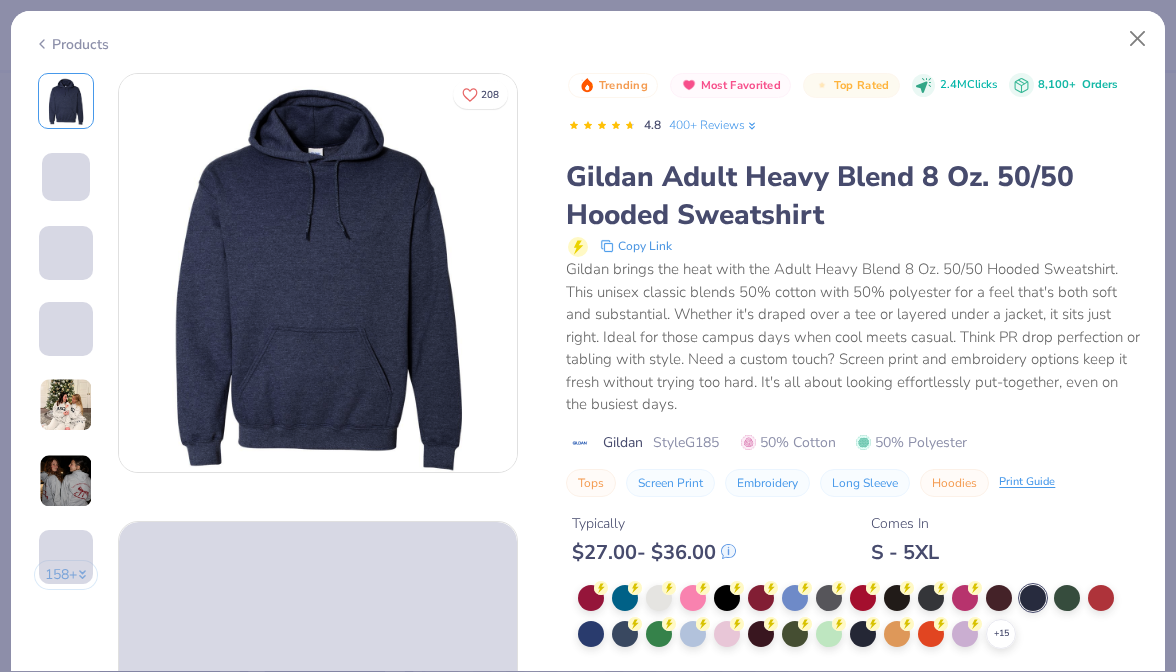 scroll, scrollTop: 0, scrollLeft: 0, axis: both 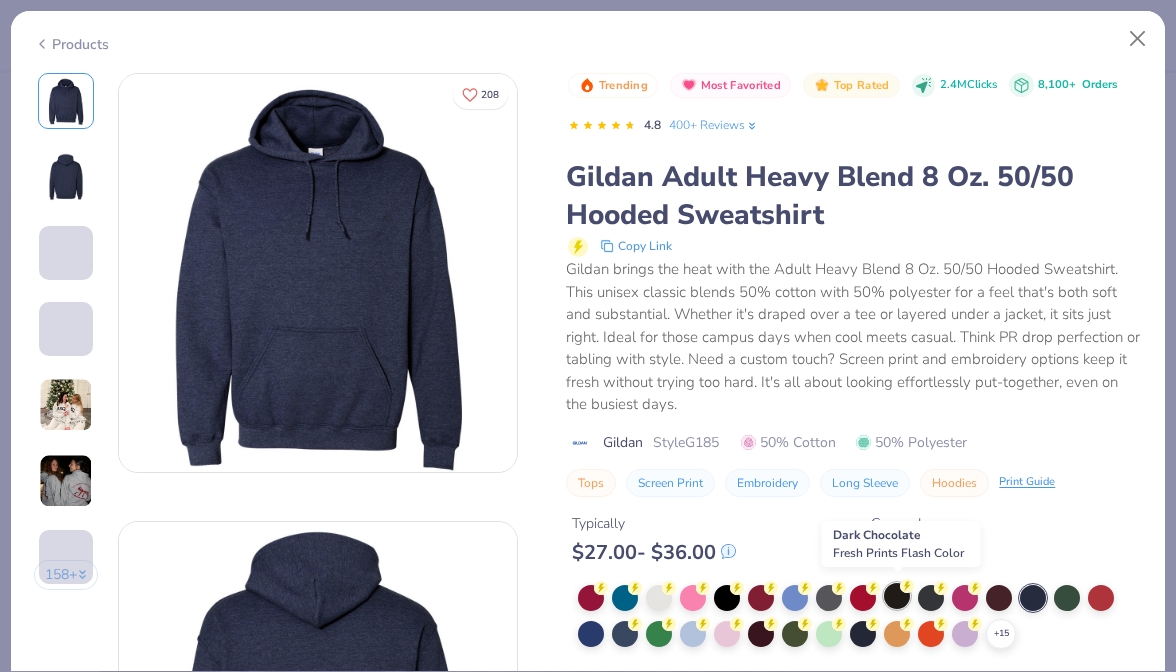 click at bounding box center [897, 596] 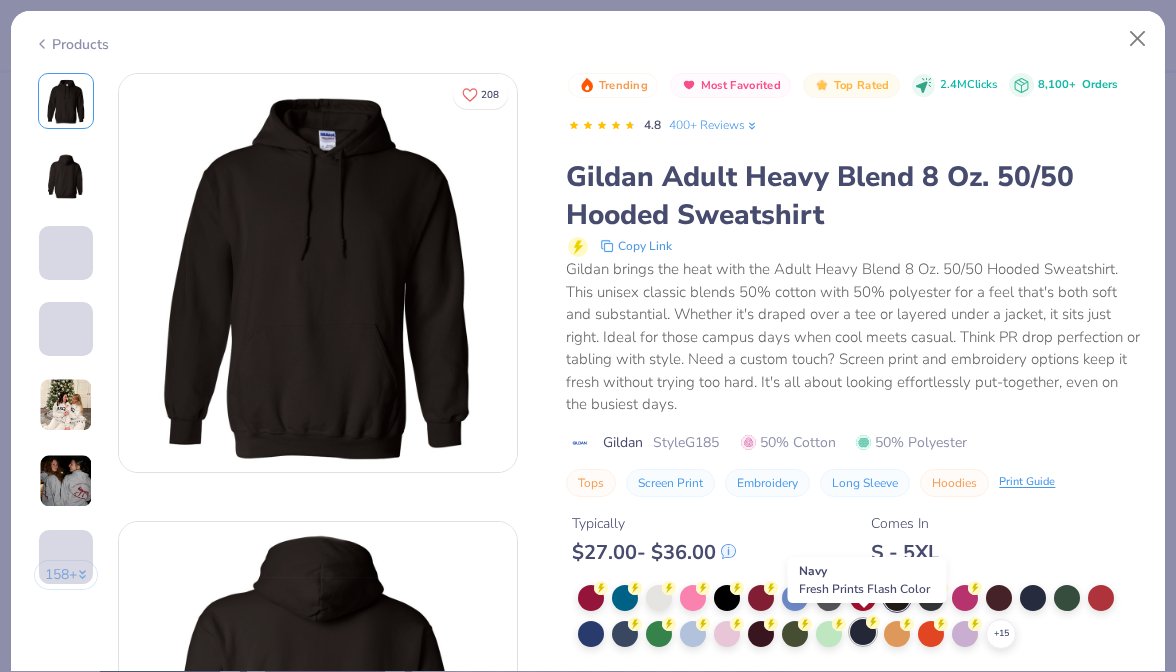 click at bounding box center (863, 632) 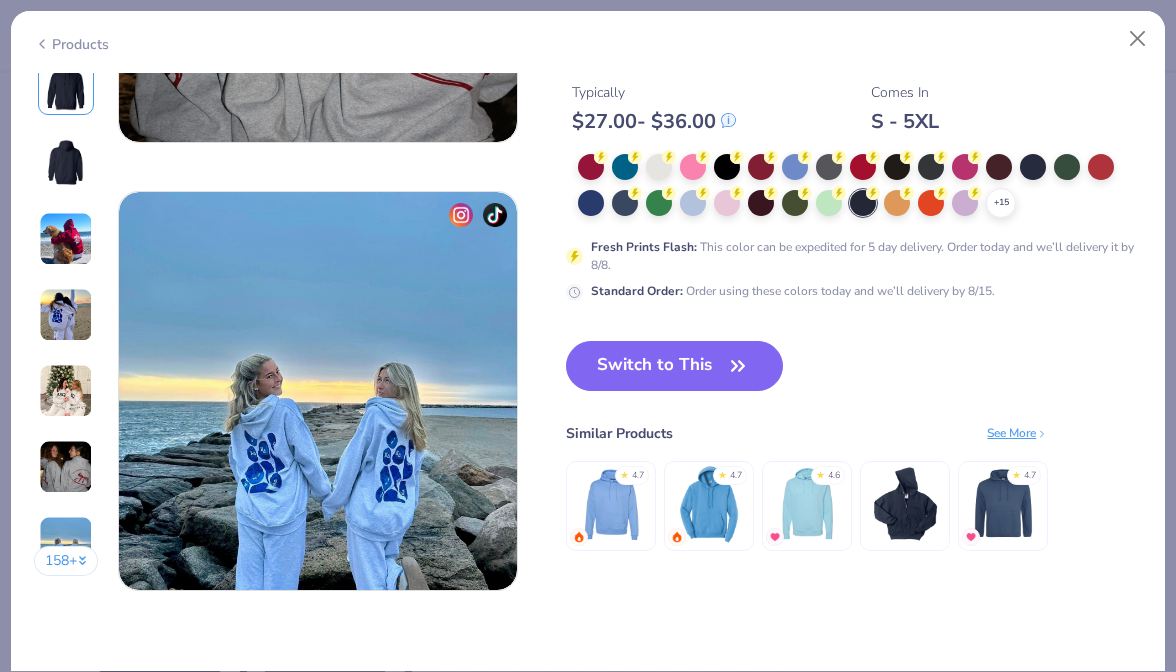 scroll, scrollTop: 2572, scrollLeft: 0, axis: vertical 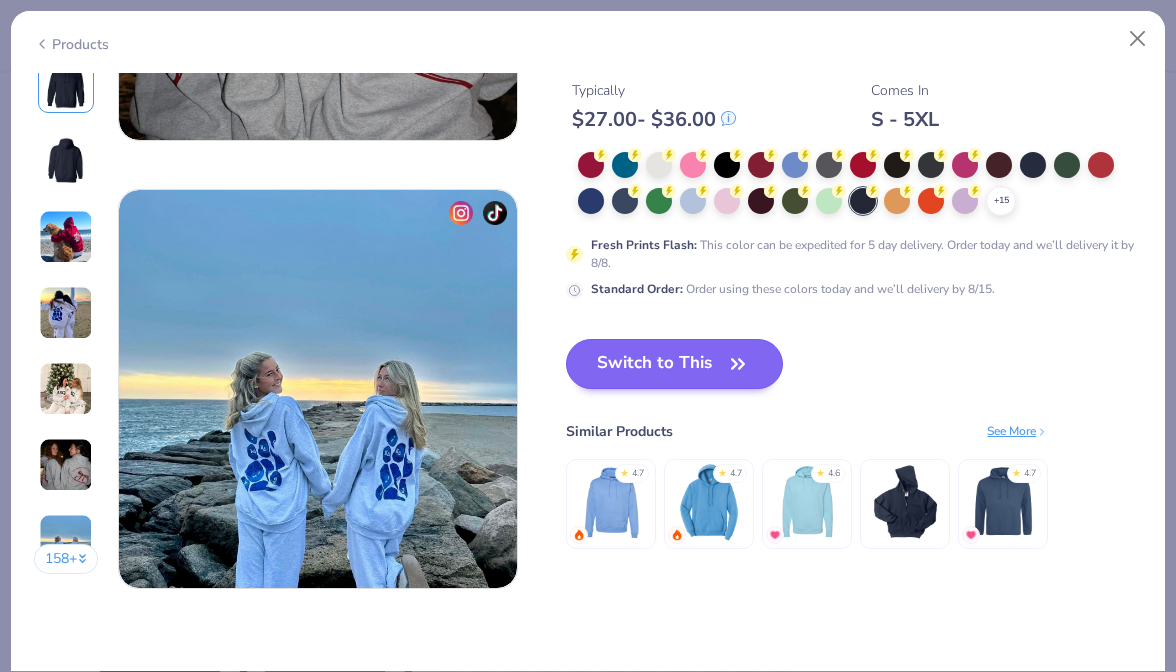 click on "Switch to This" at bounding box center (674, 364) 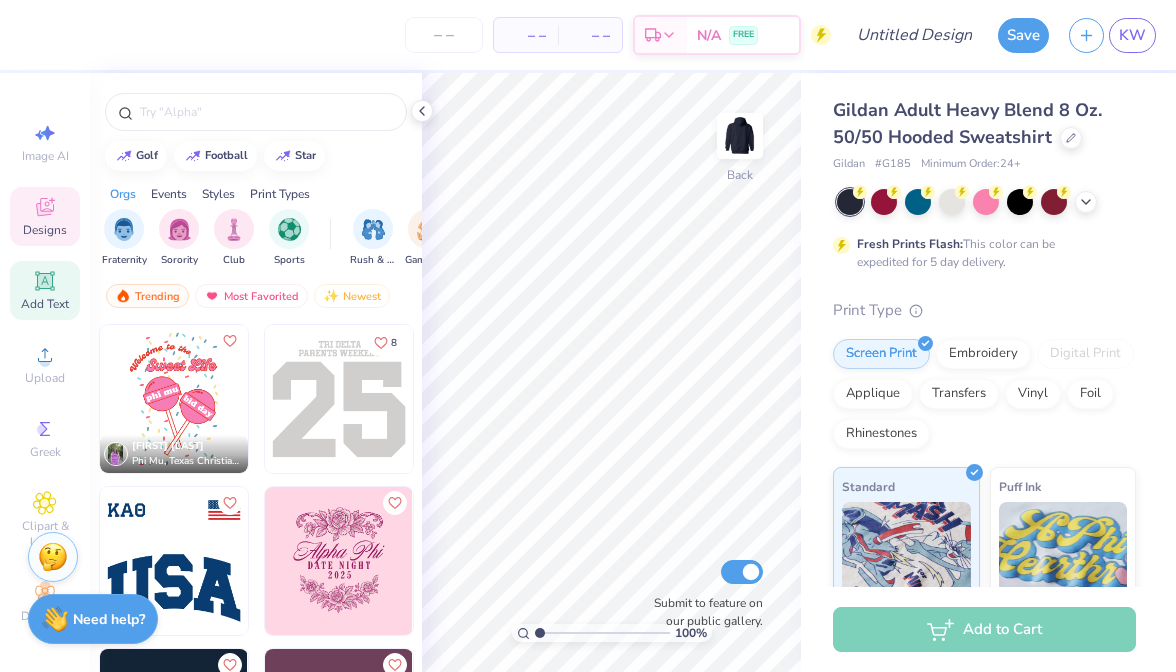 click on "Add Text" at bounding box center (45, 304) 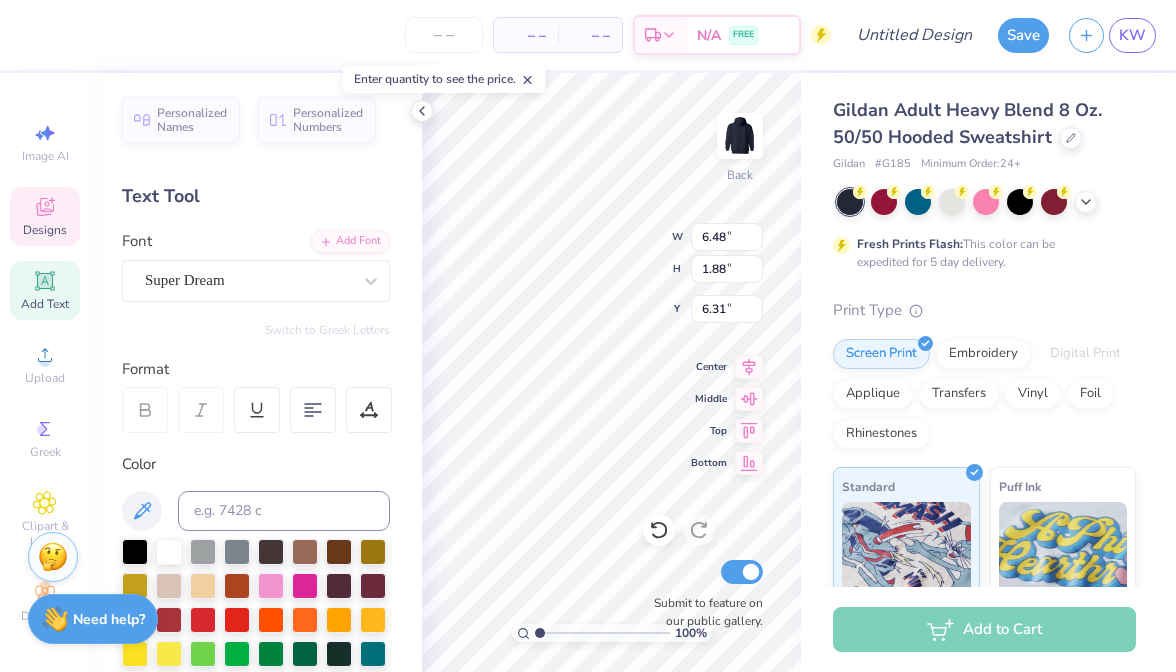 click 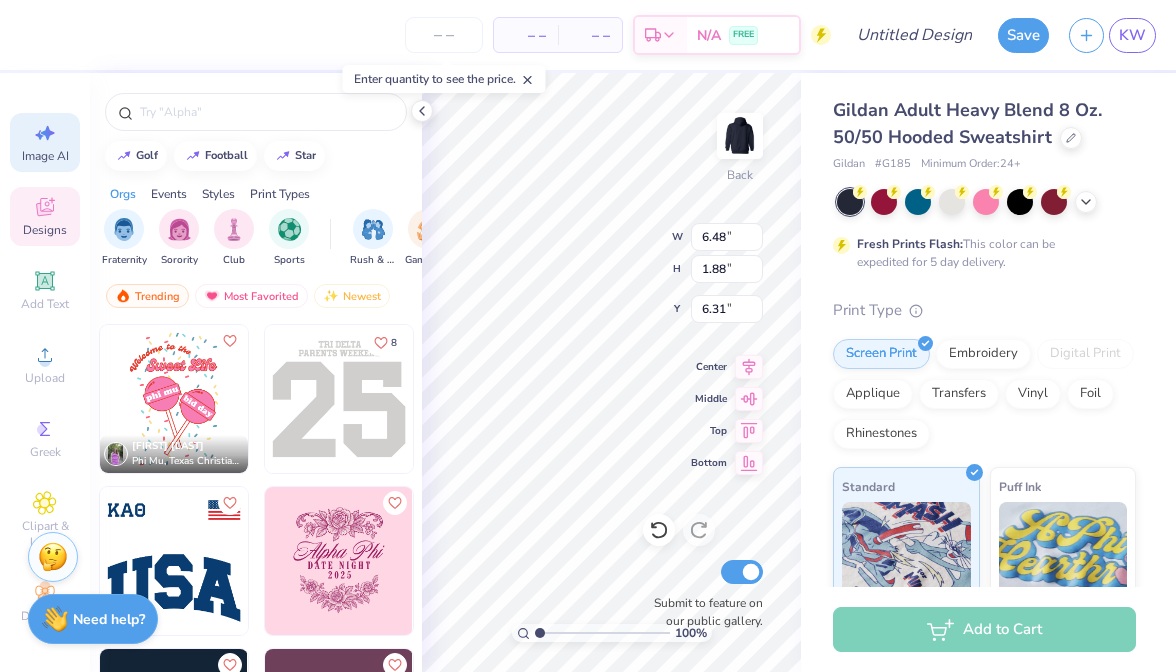 click 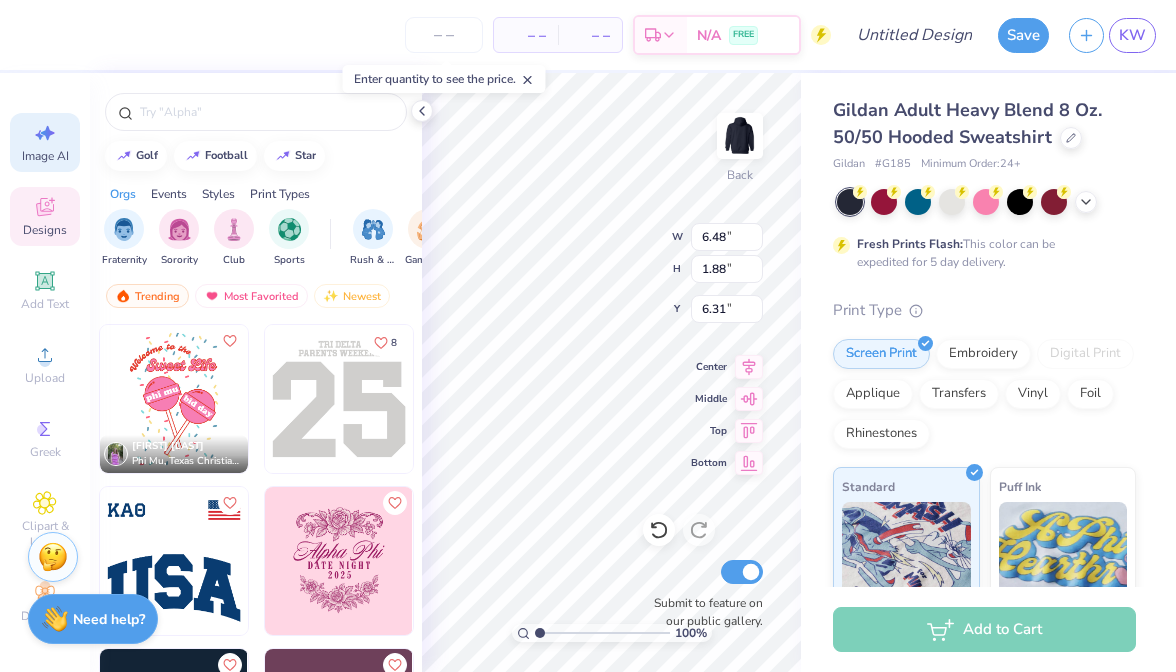 select on "4" 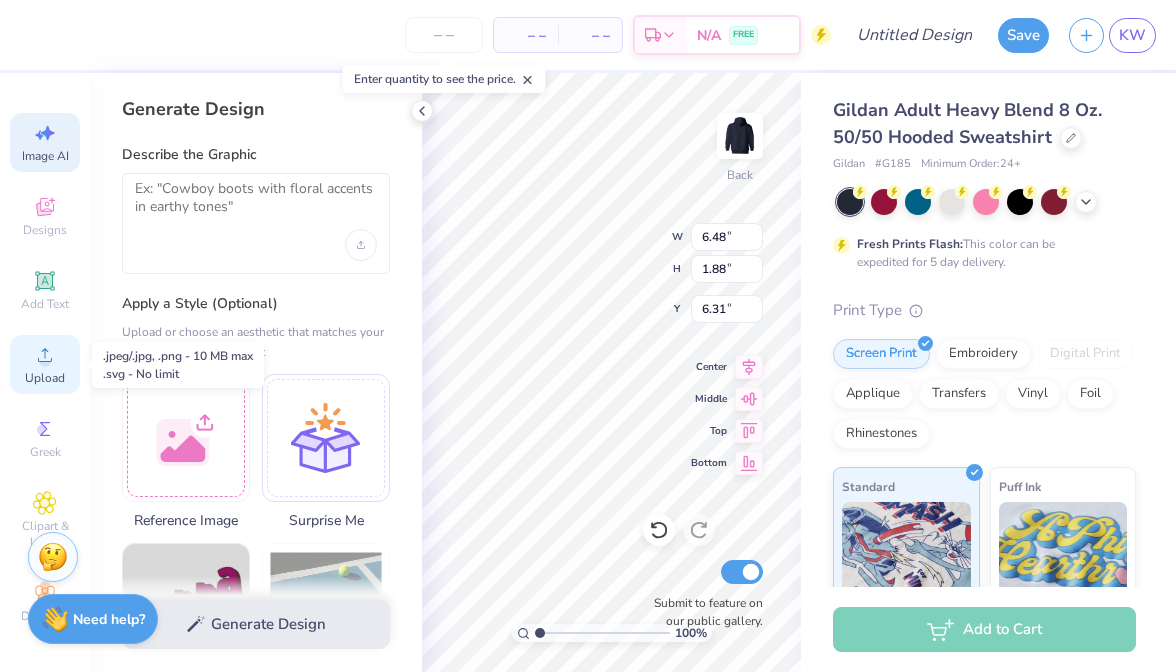 click on "Upload" at bounding box center (45, 364) 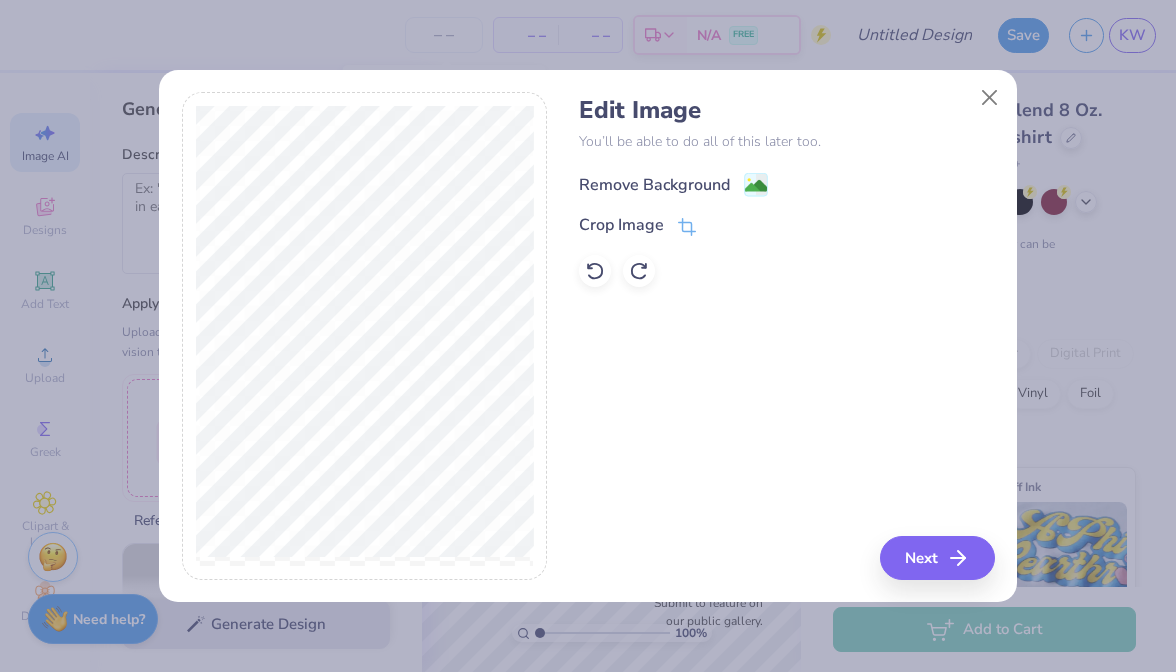 click on "Remove Background" at bounding box center [654, 185] 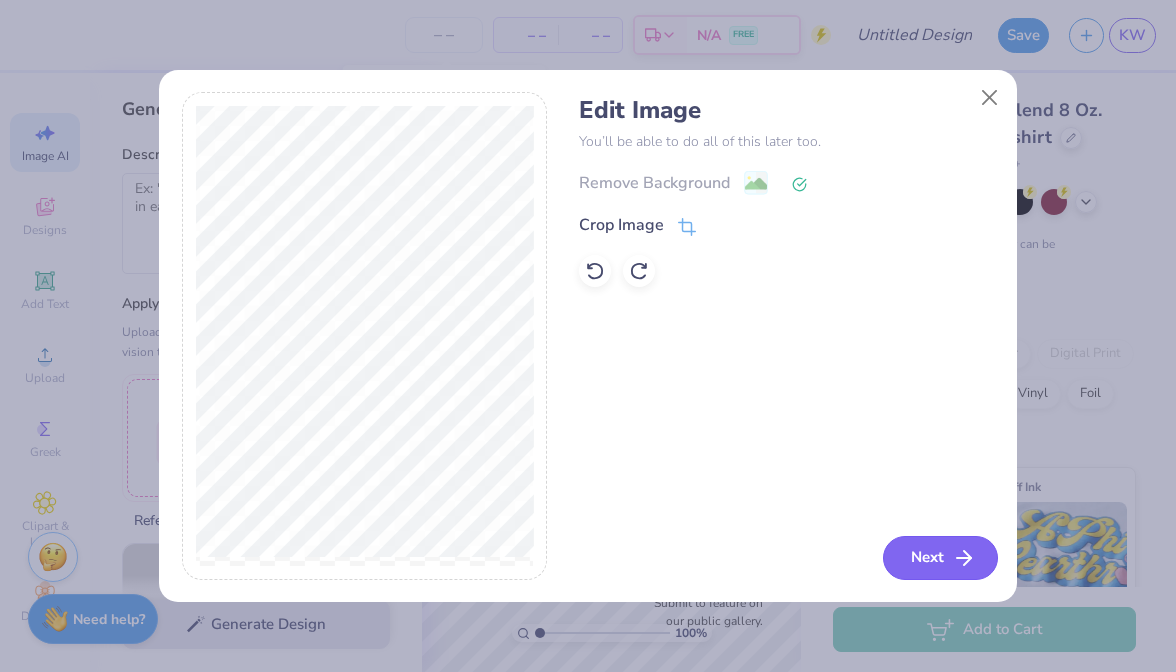 click on "Next" at bounding box center (940, 558) 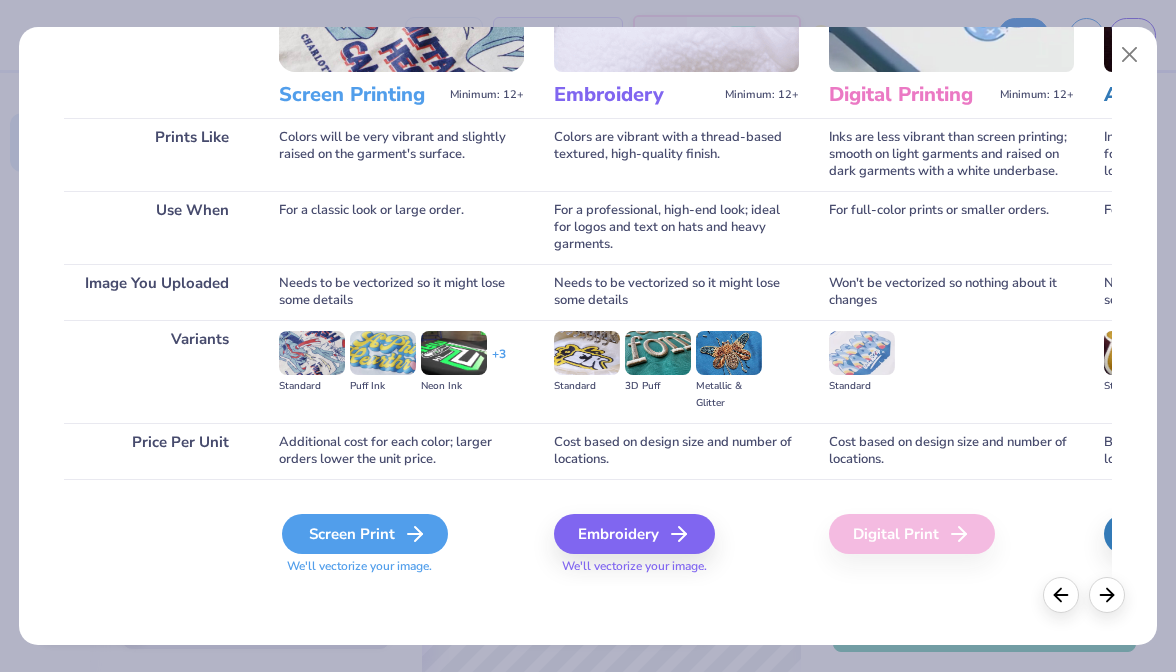 scroll, scrollTop: 223, scrollLeft: 0, axis: vertical 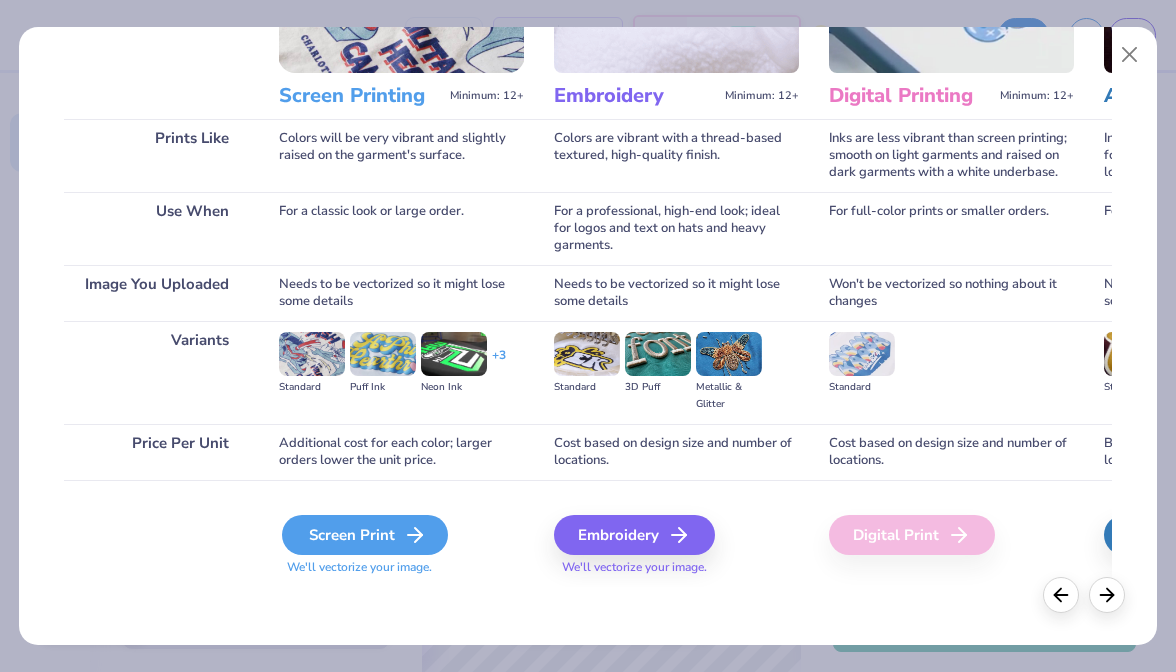 click on "Screen Print" at bounding box center (365, 535) 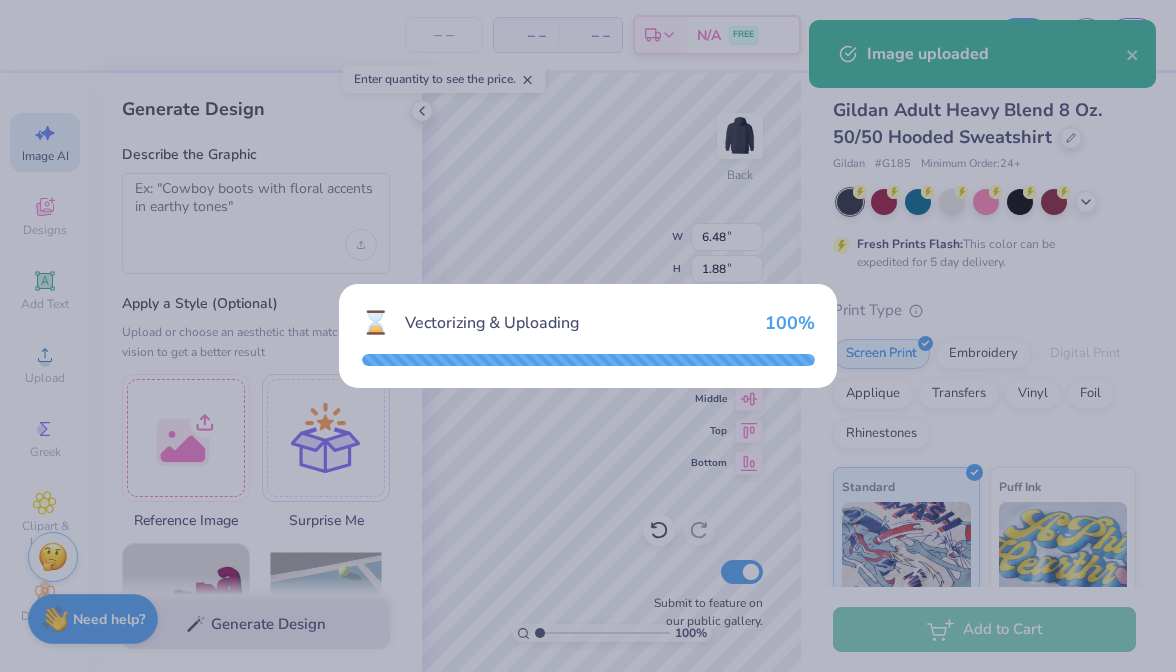 type on "15.00" 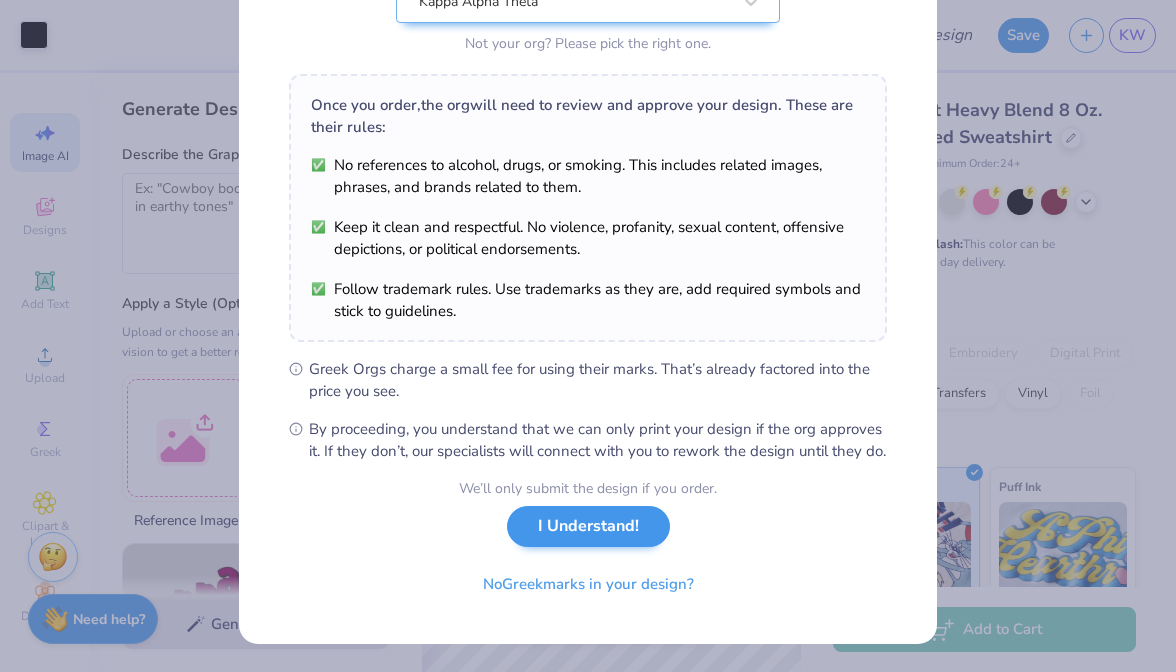 scroll, scrollTop: 258, scrollLeft: 0, axis: vertical 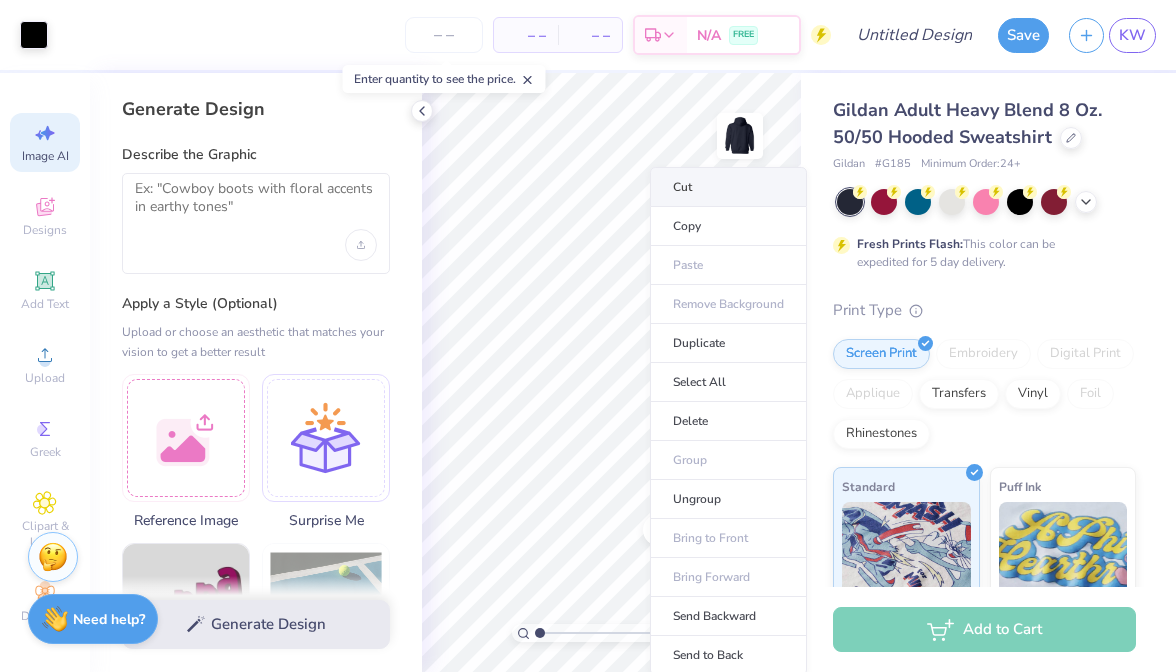 click on "Cut" at bounding box center (728, 187) 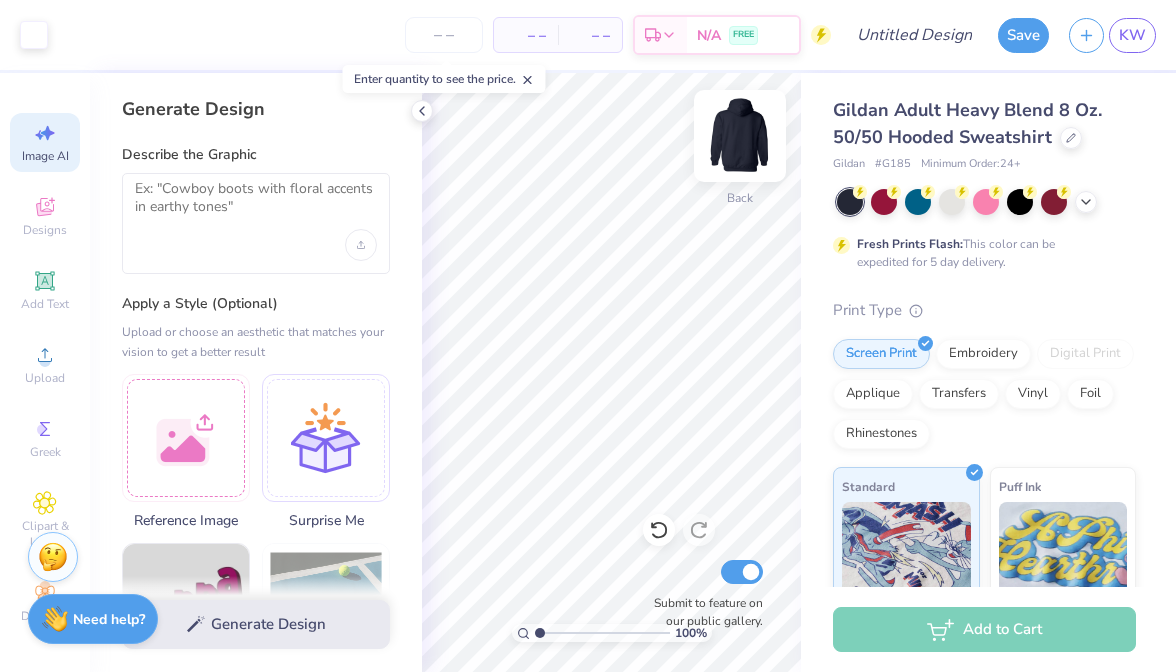 click at bounding box center [740, 136] 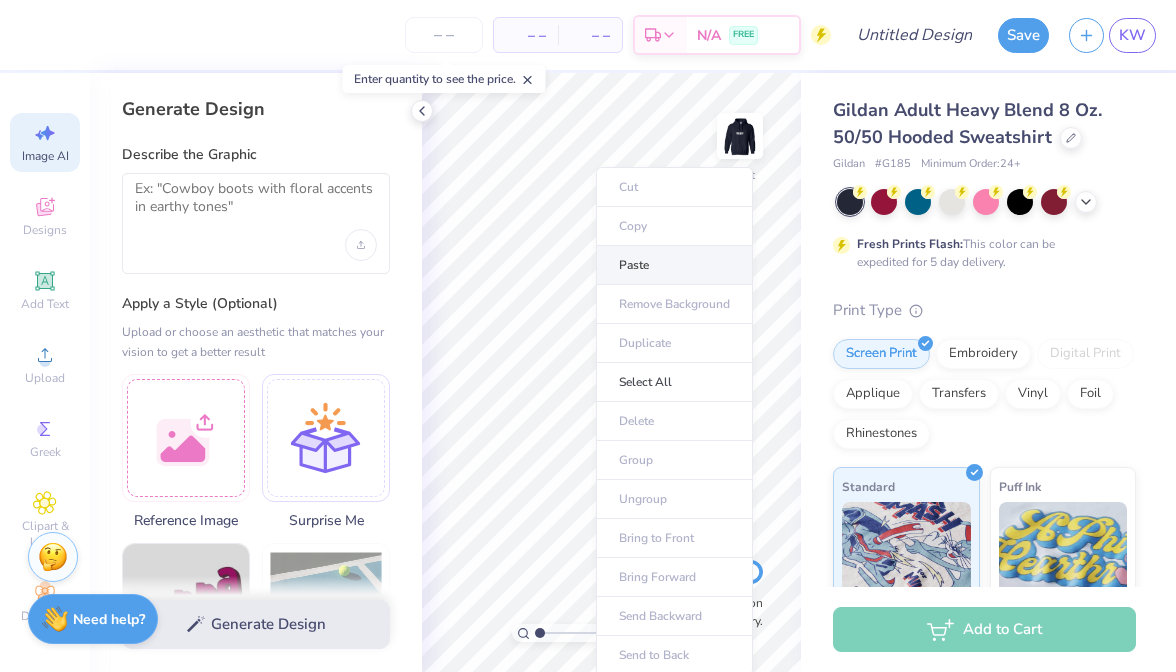 click on "Paste" at bounding box center (674, 265) 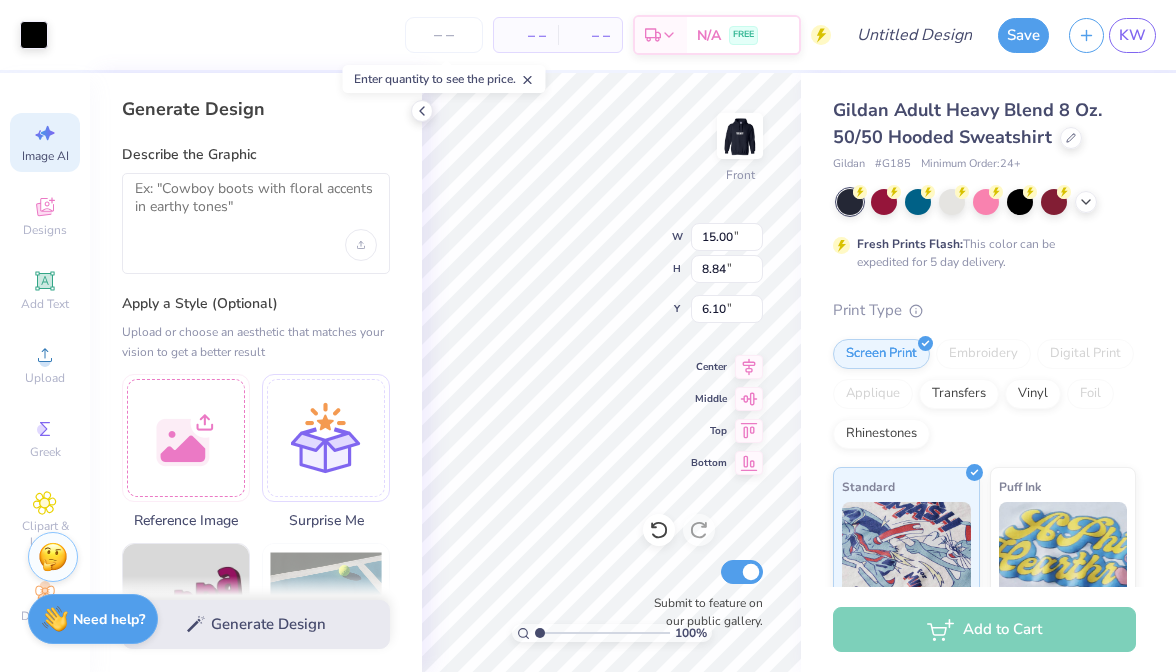 type on "8.85" 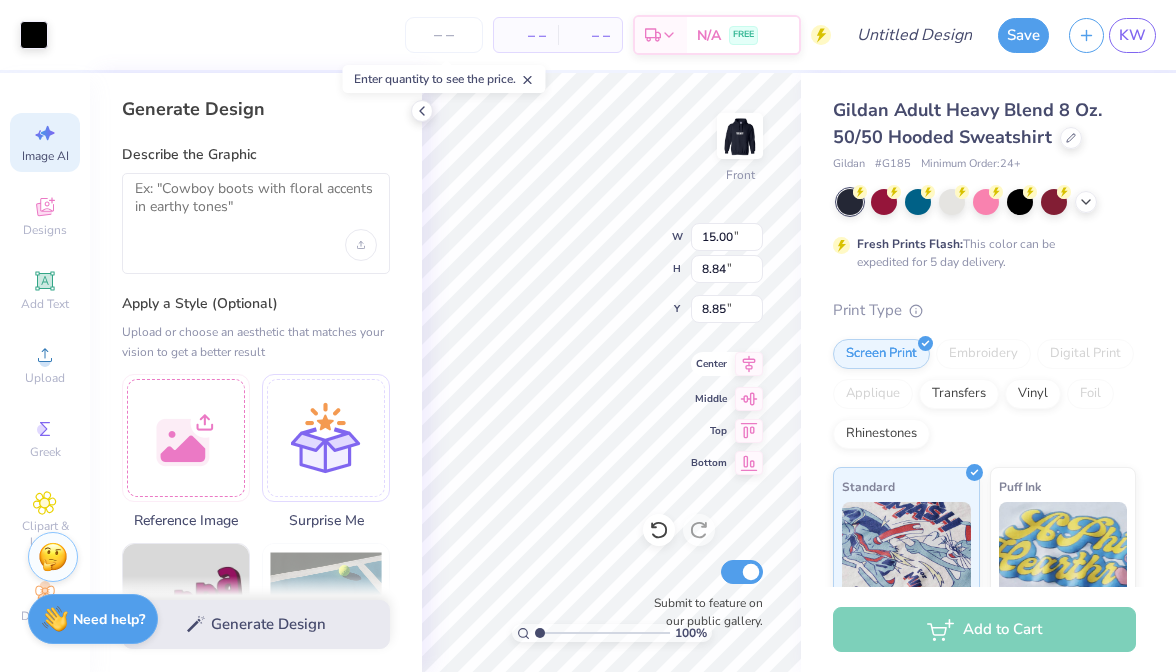 click 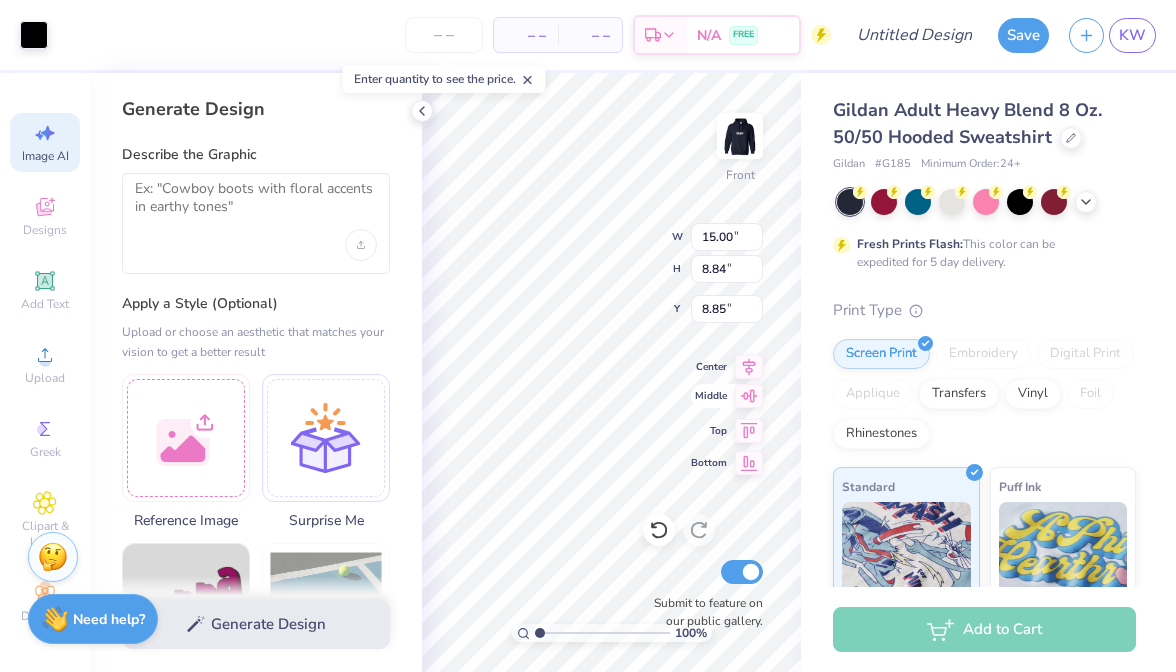 click on "100  % Front W 15.00 15.00 " H 8.84 8.84 " Y 8.85 8.85 " Center Middle Top Bottom Submit to feature on our public gallery." at bounding box center (611, 372) 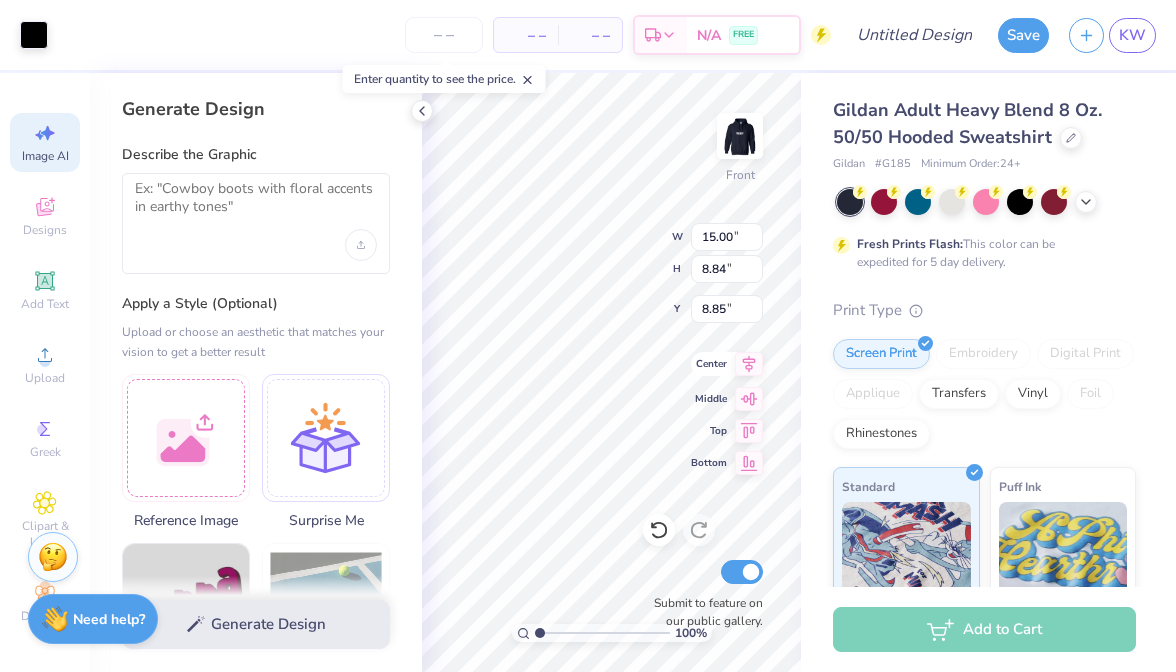 click 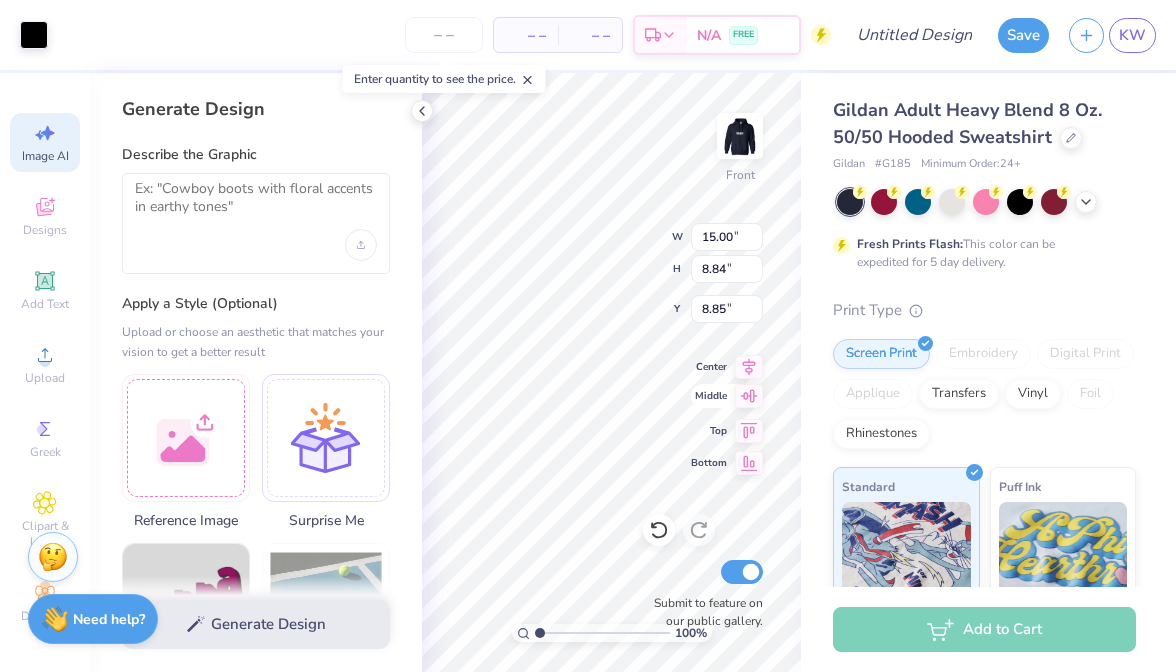 click 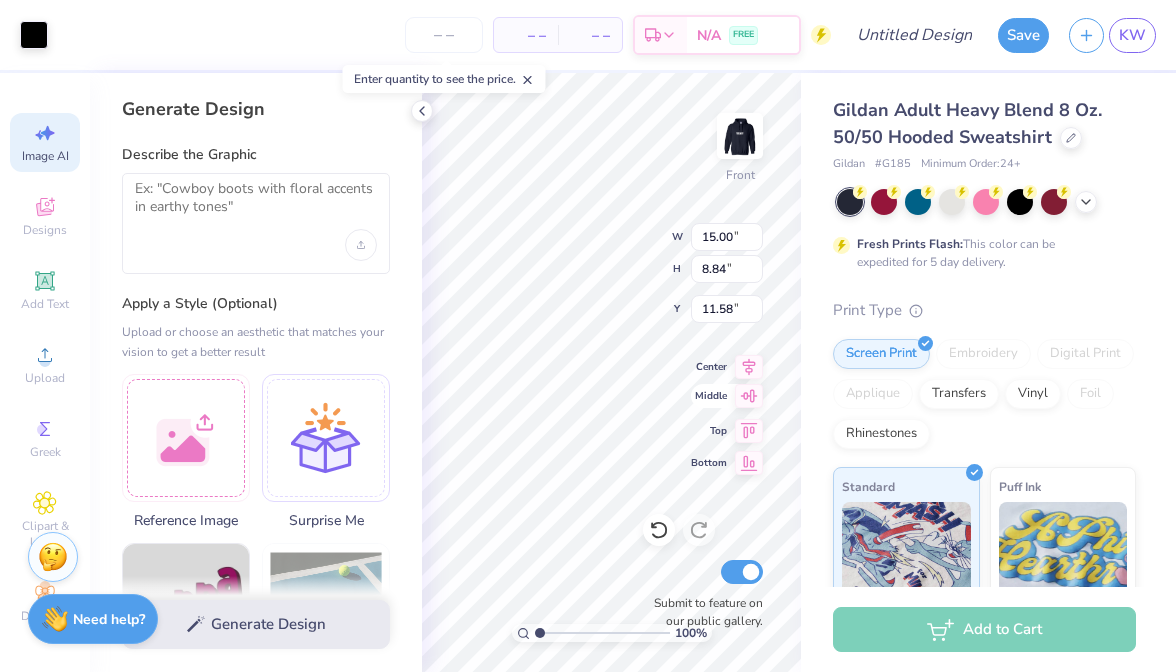 type on "9.79" 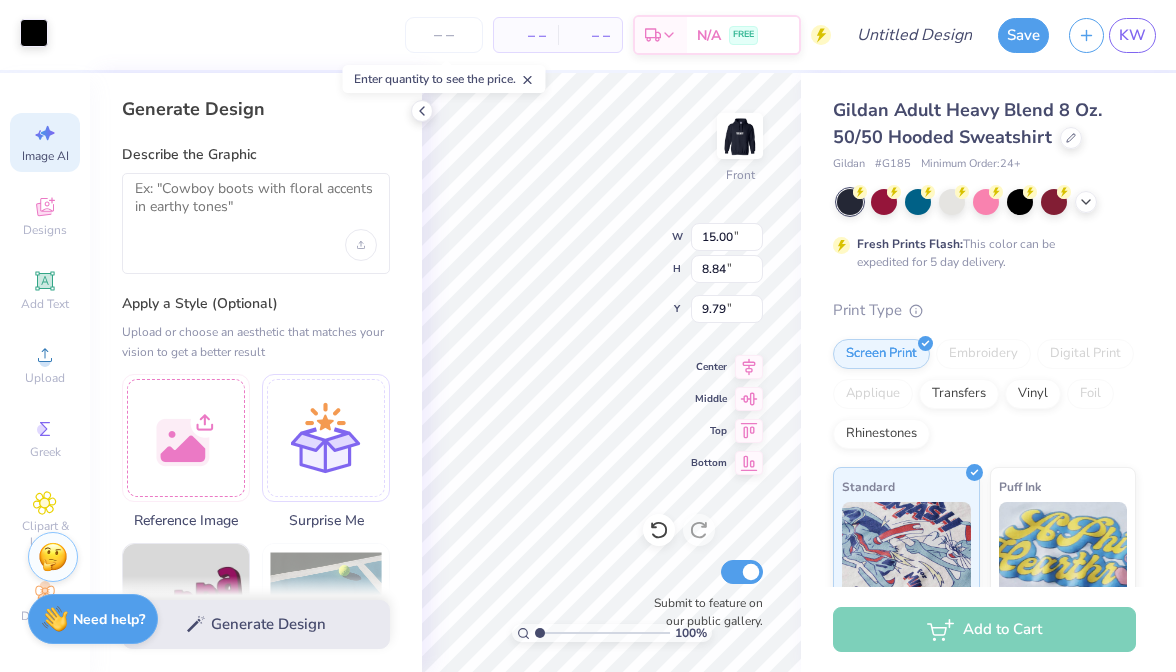 click at bounding box center (34, 33) 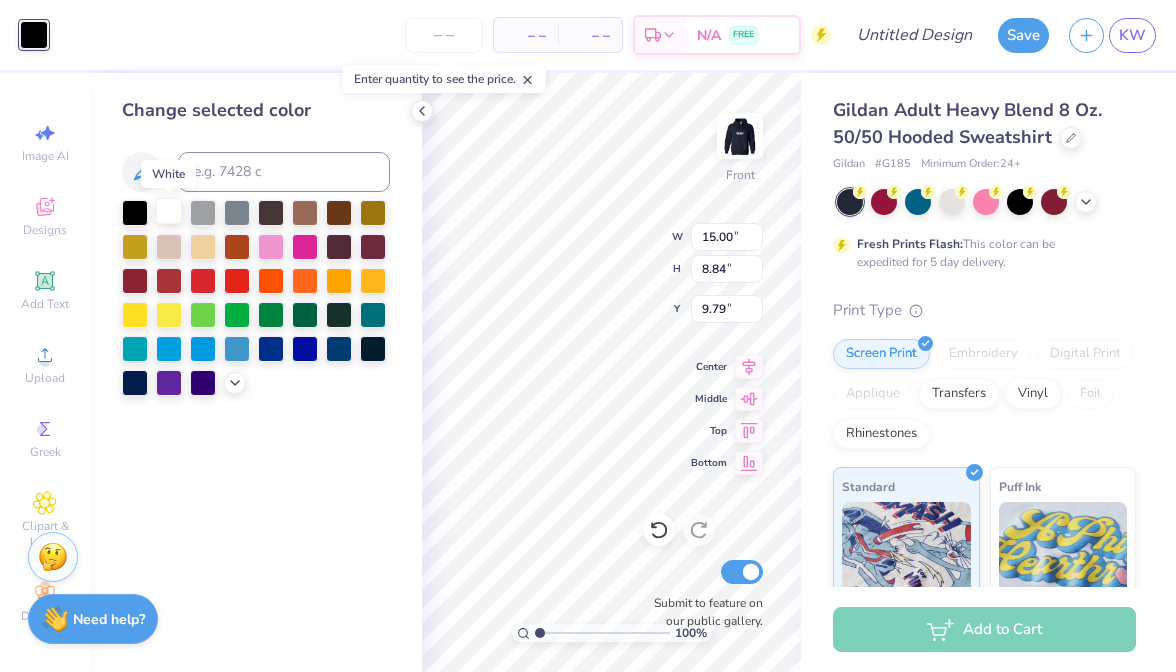 click at bounding box center [169, 211] 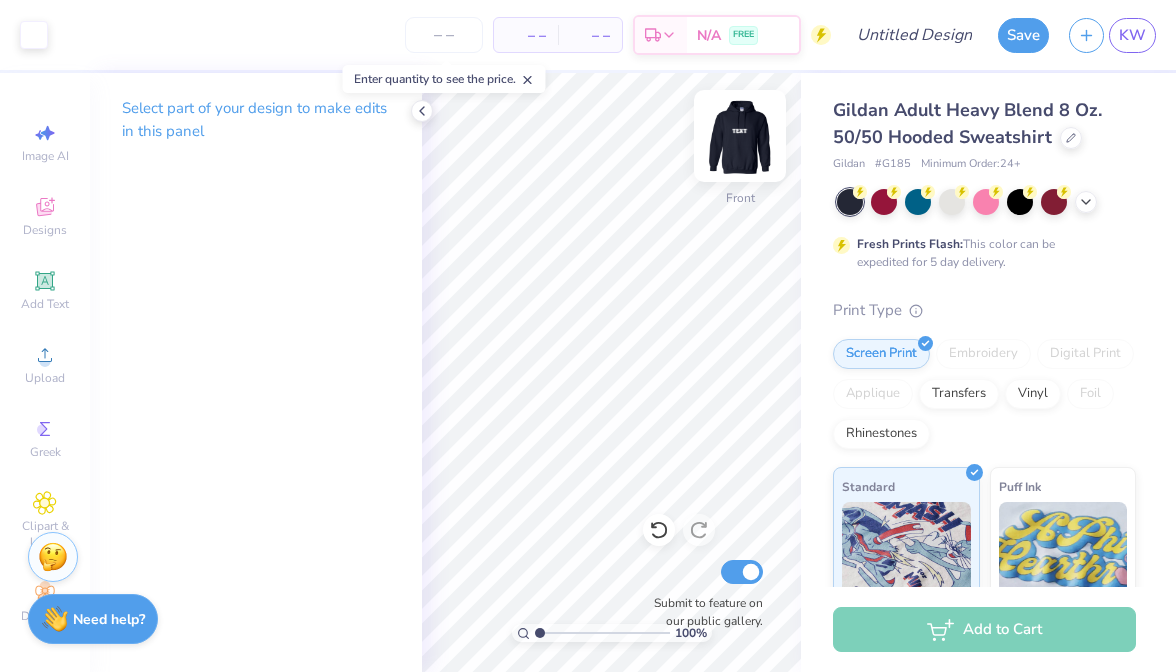 click at bounding box center (740, 136) 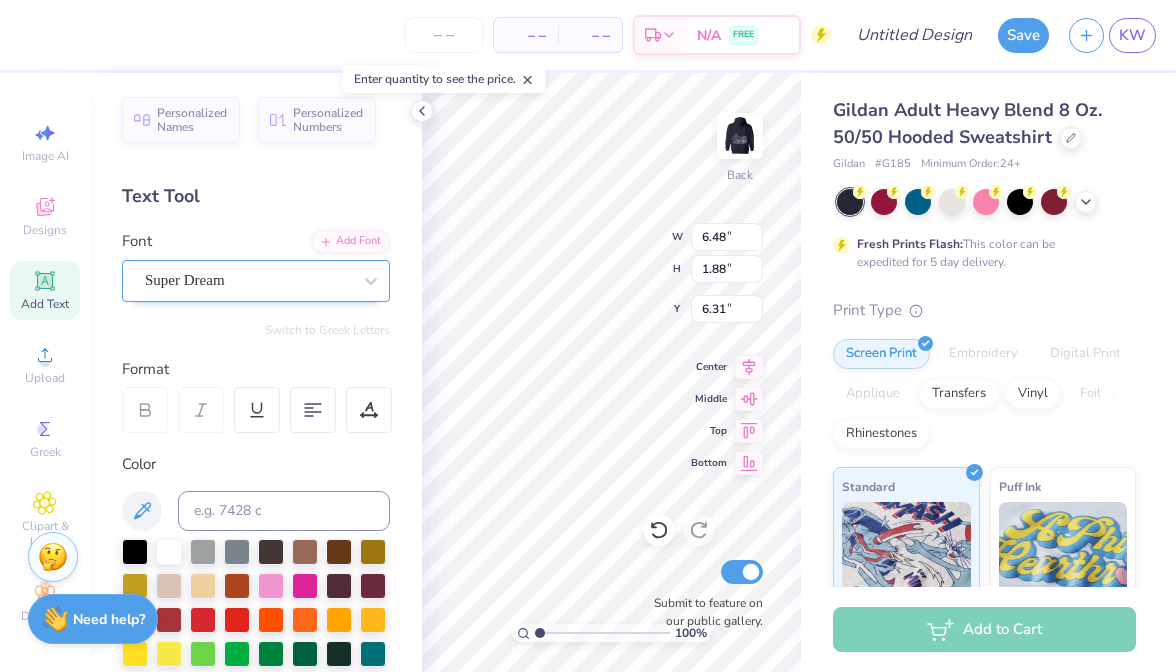 click at bounding box center (248, 280) 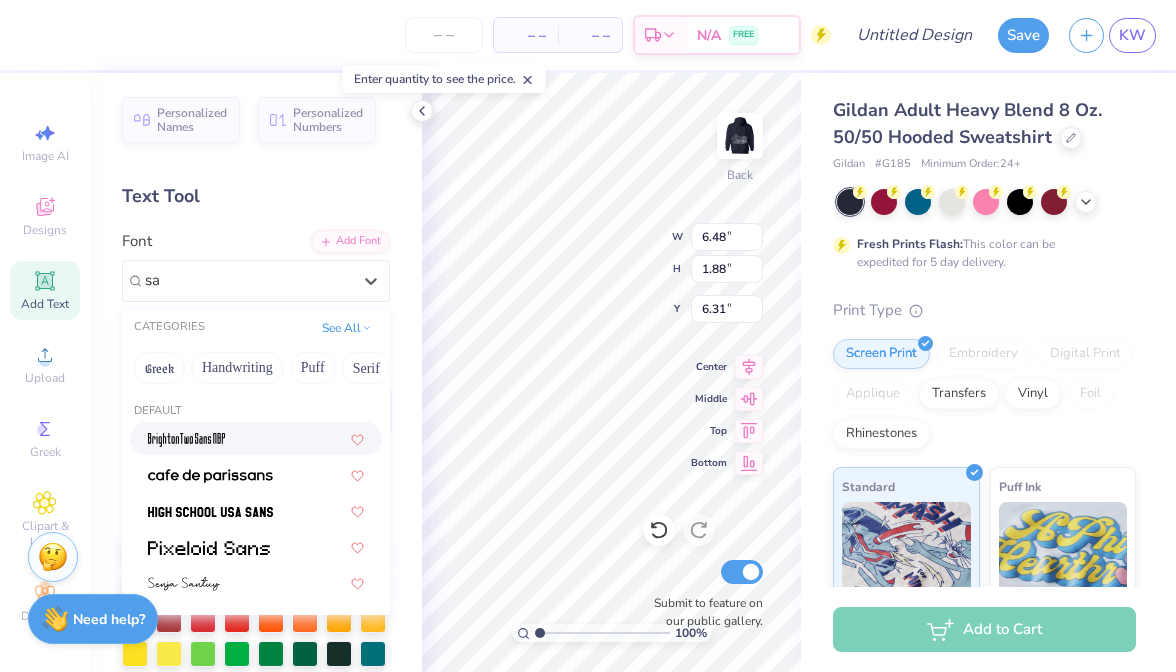 type on "s" 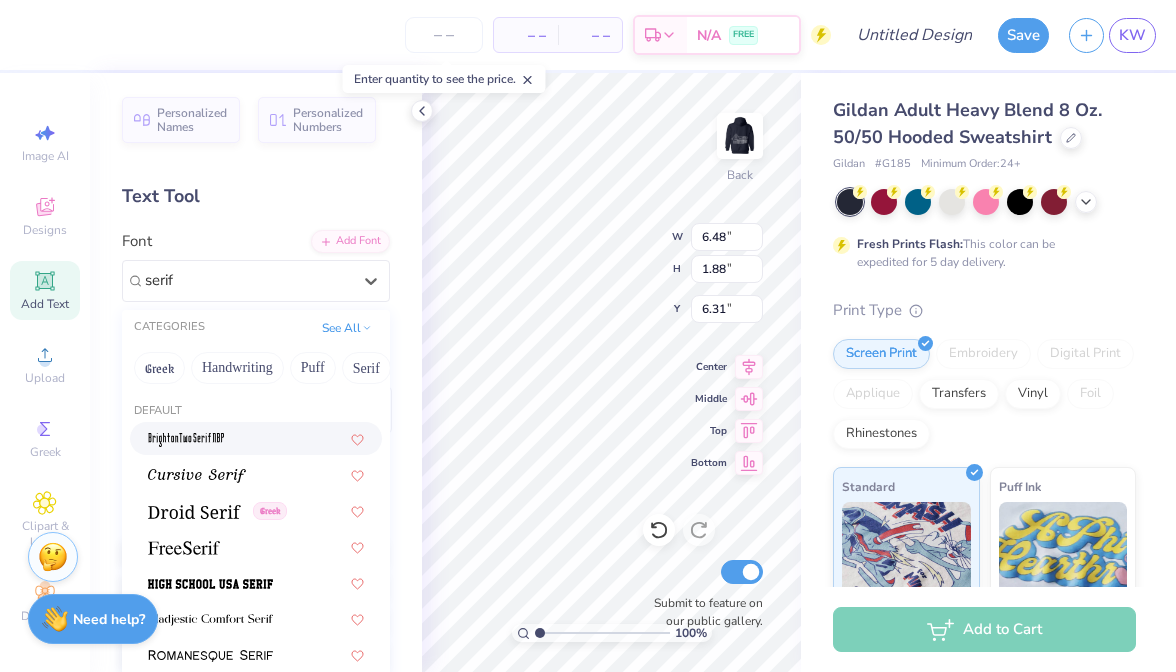 type on "serif" 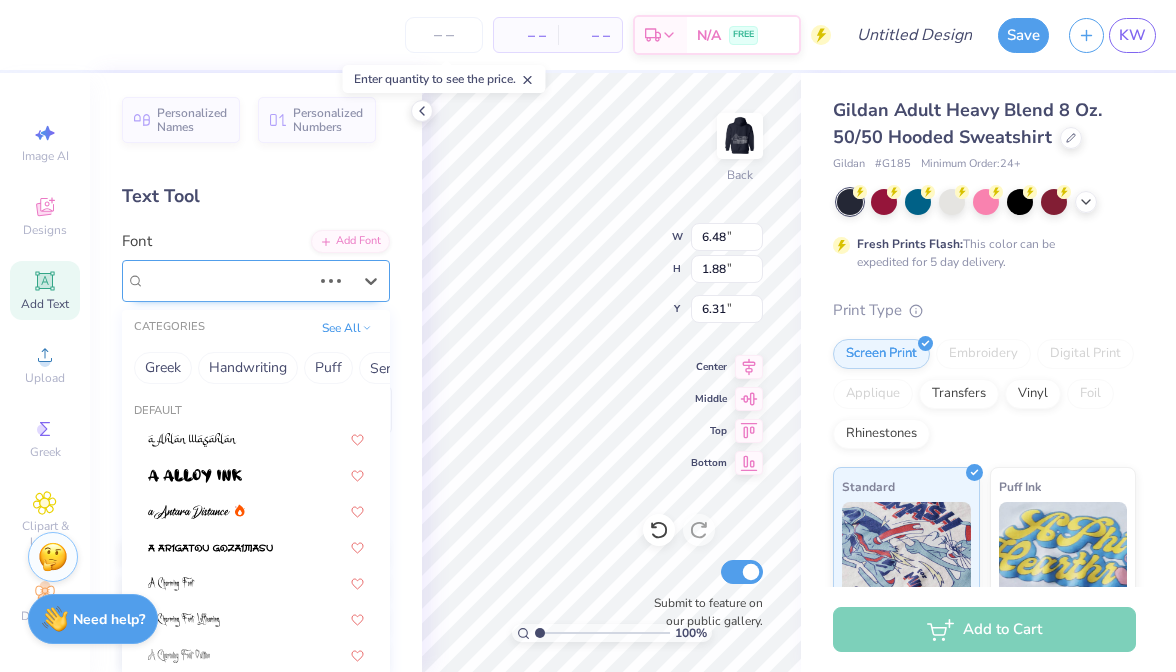 click at bounding box center (331, 281) 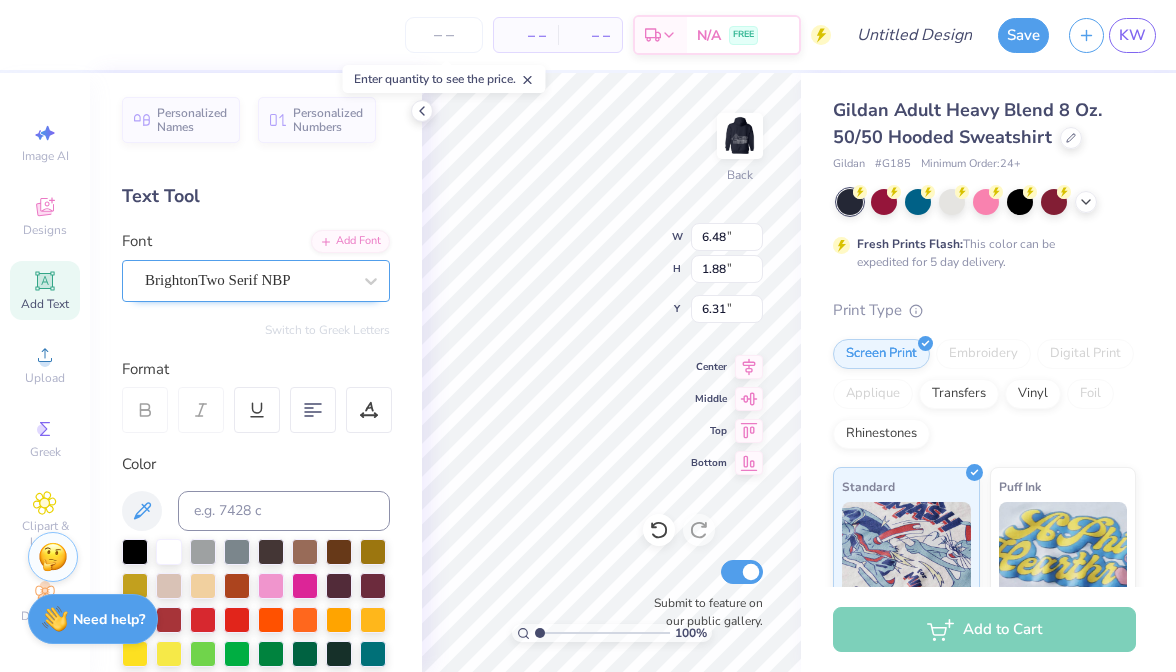 scroll, scrollTop: 0, scrollLeft: 1, axis: horizontal 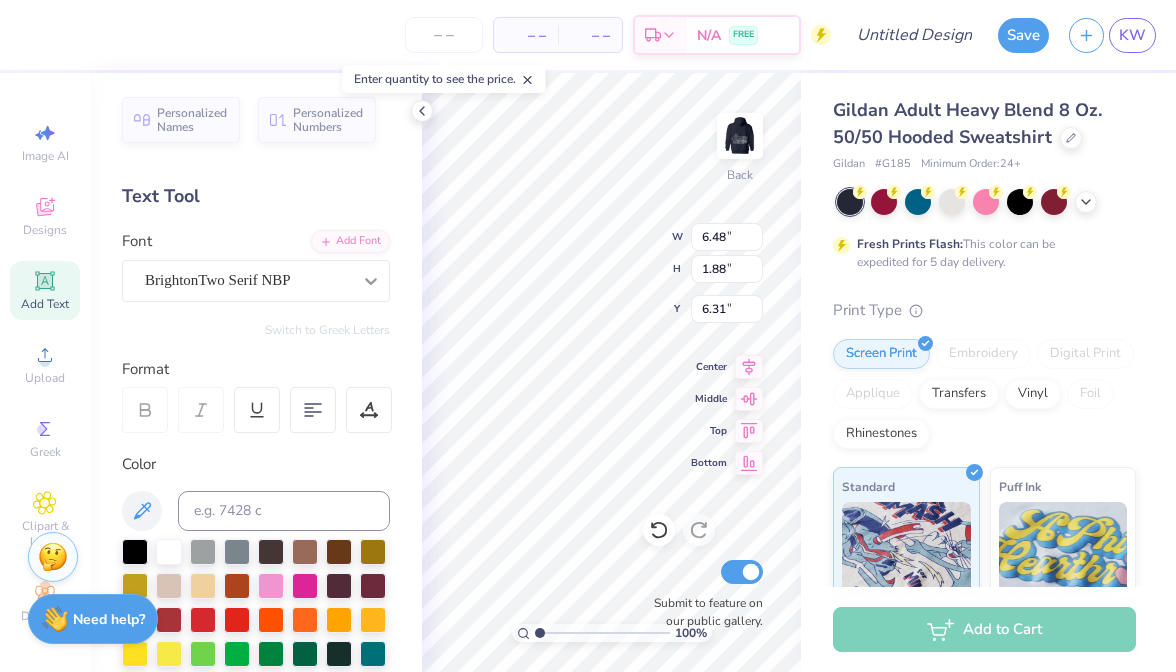 click at bounding box center (371, 281) 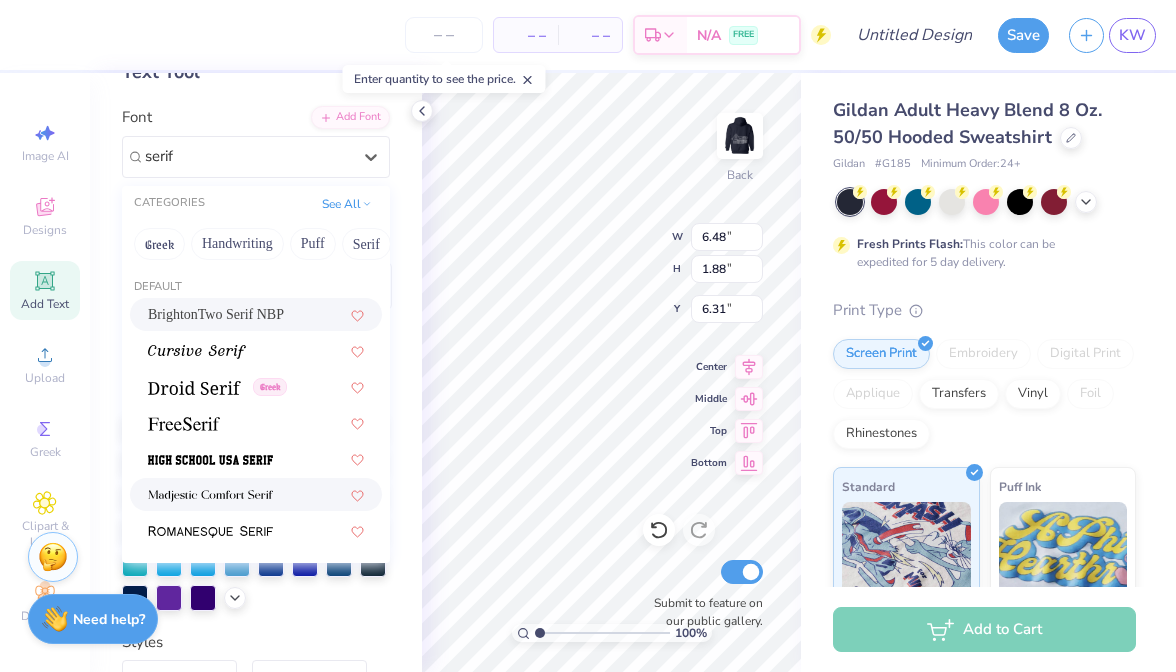 scroll, scrollTop: 125, scrollLeft: 0, axis: vertical 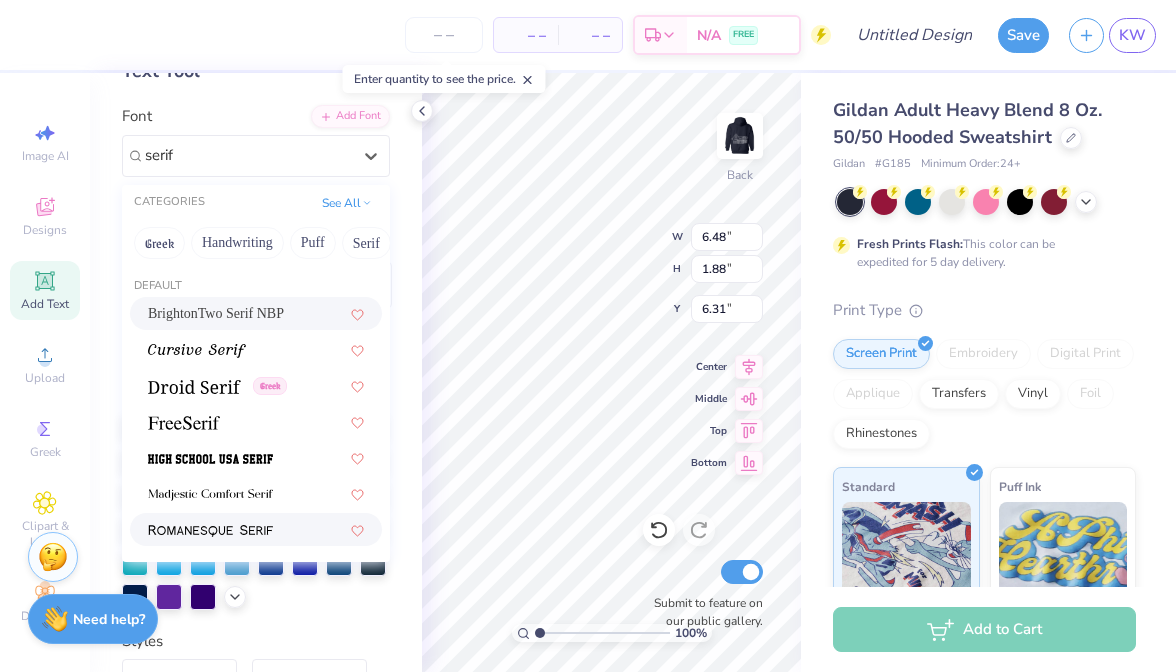 click at bounding box center (256, 529) 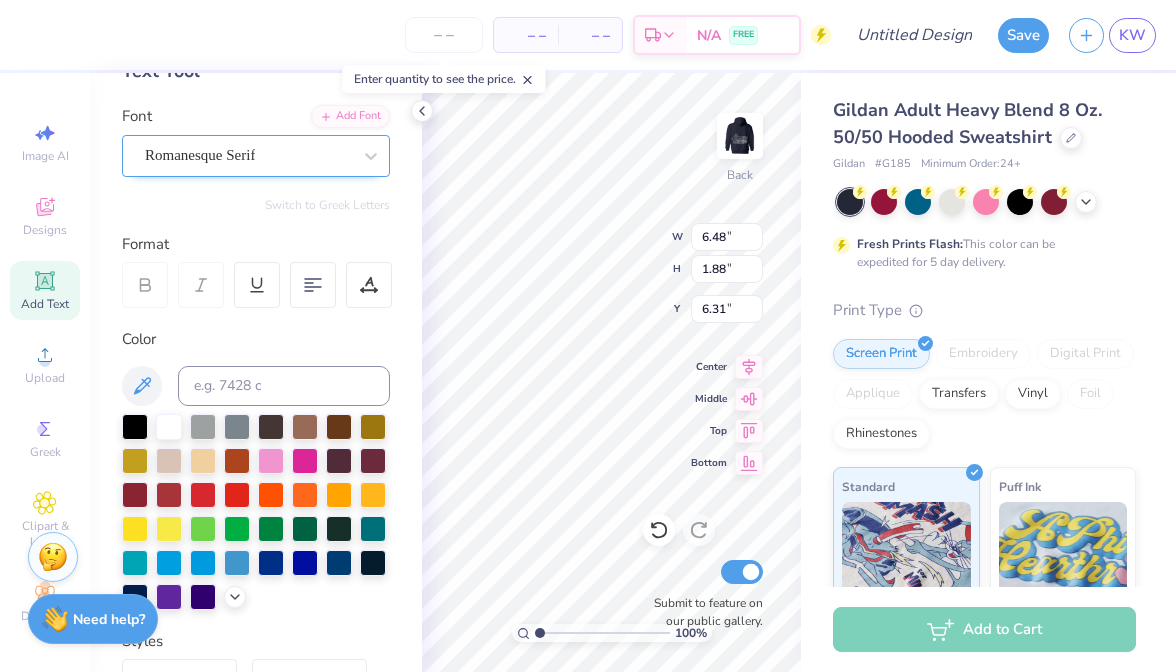 click on "Romanesque Serif" at bounding box center [248, 155] 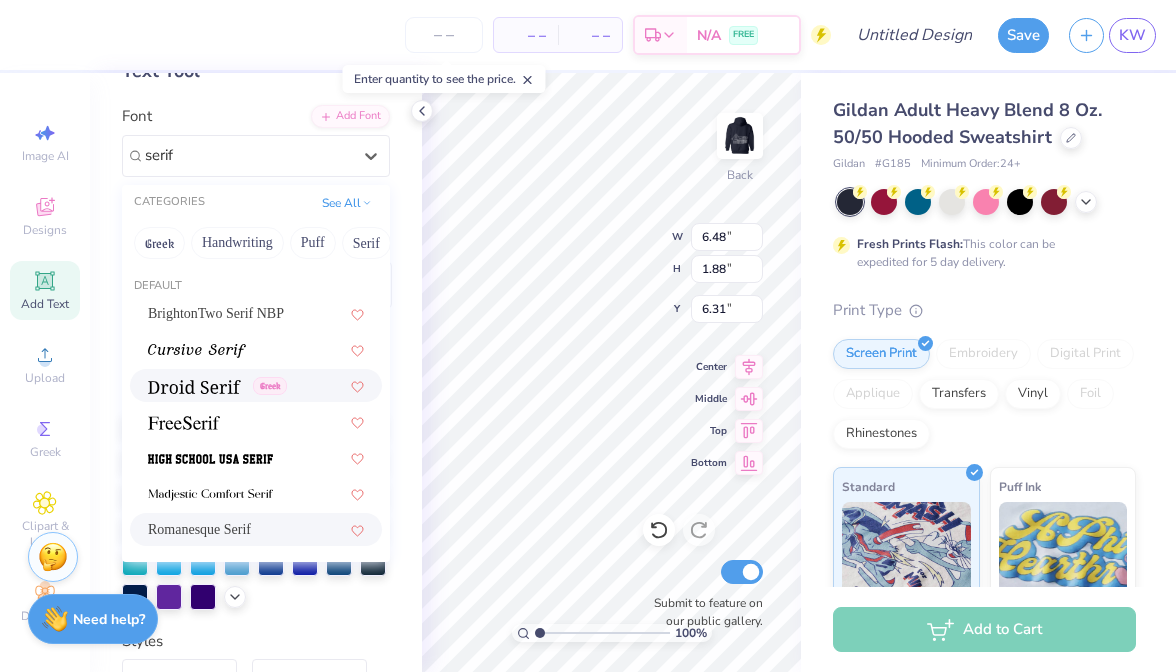 click at bounding box center [194, 387] 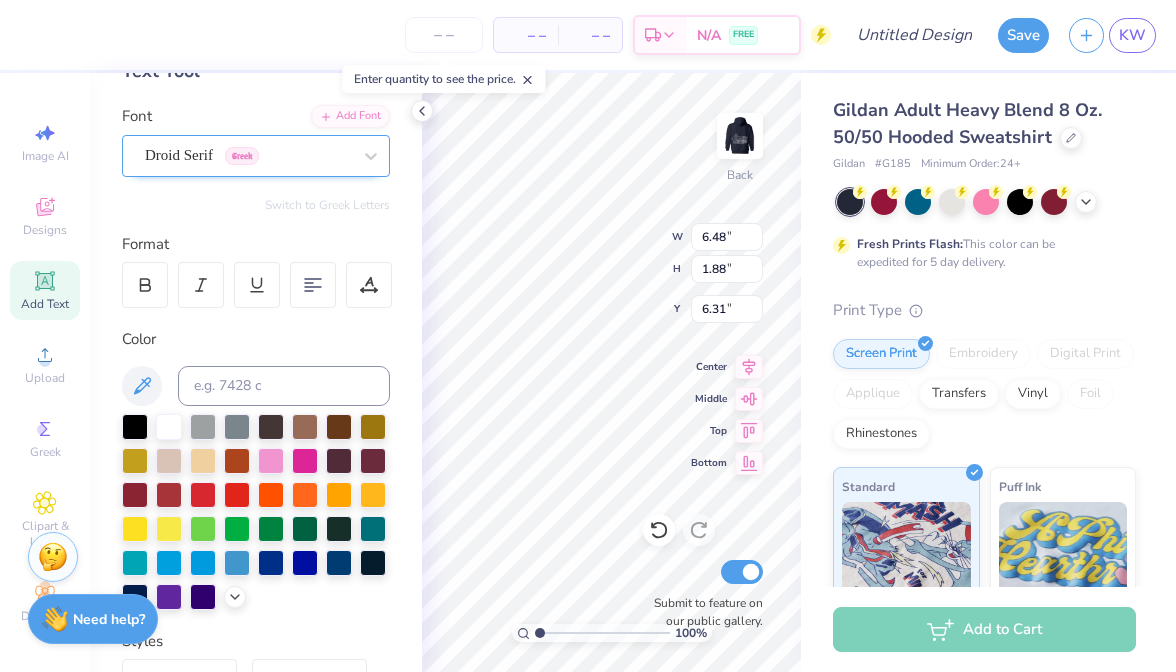 click on "Droid Serif" at bounding box center [179, 155] 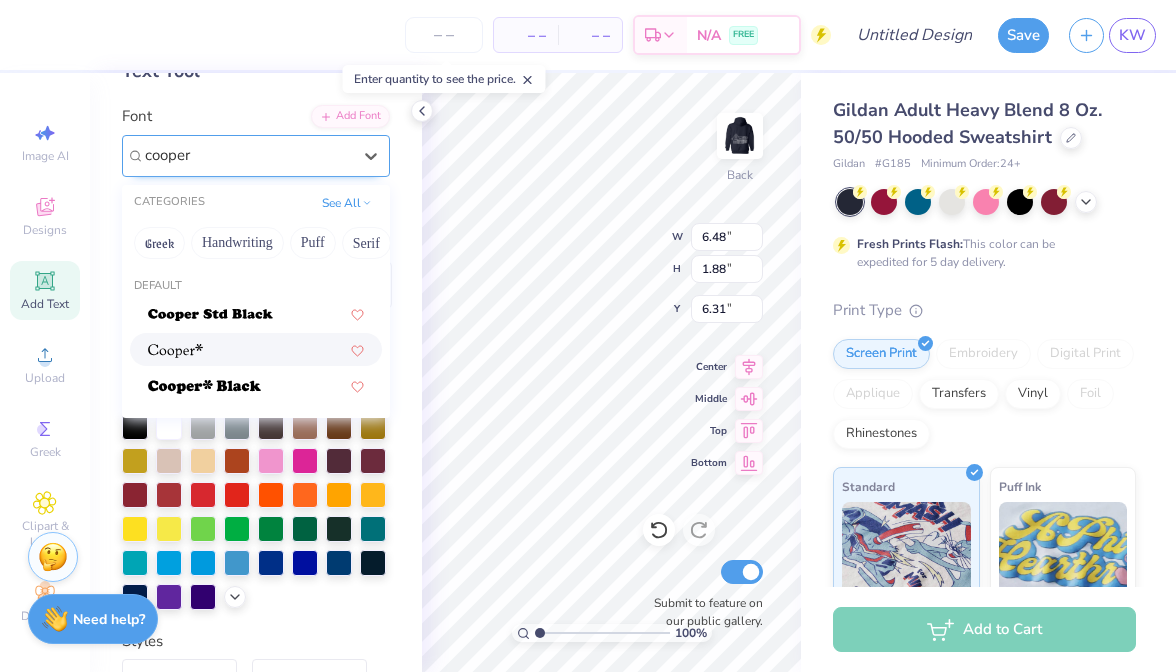 click at bounding box center [256, 349] 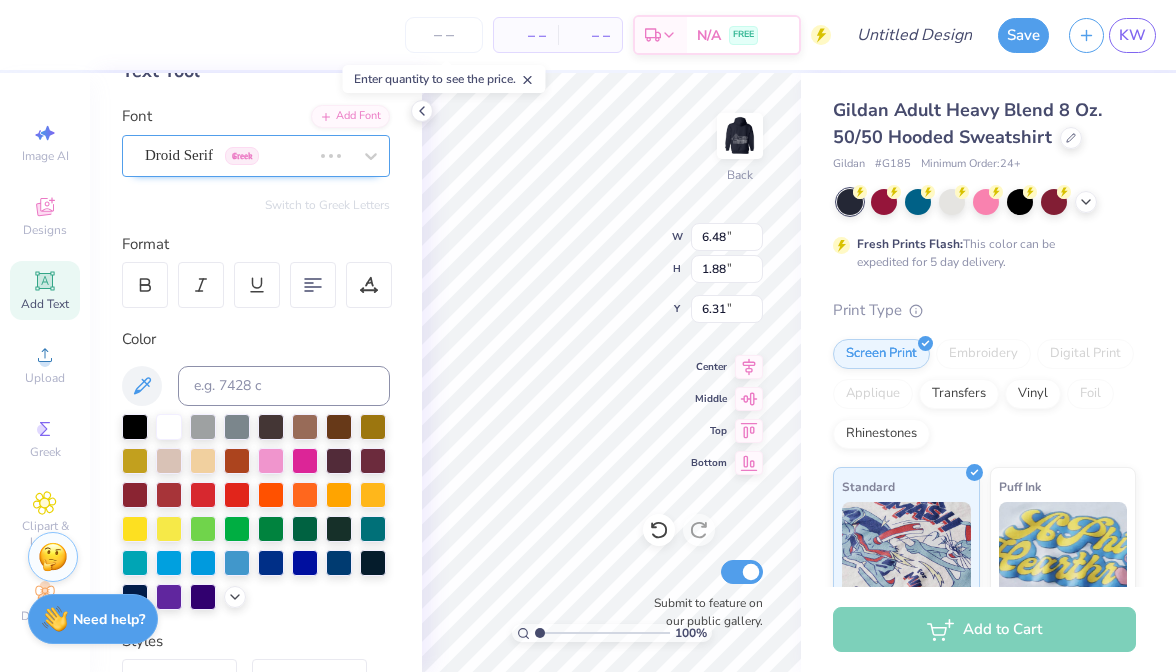 type 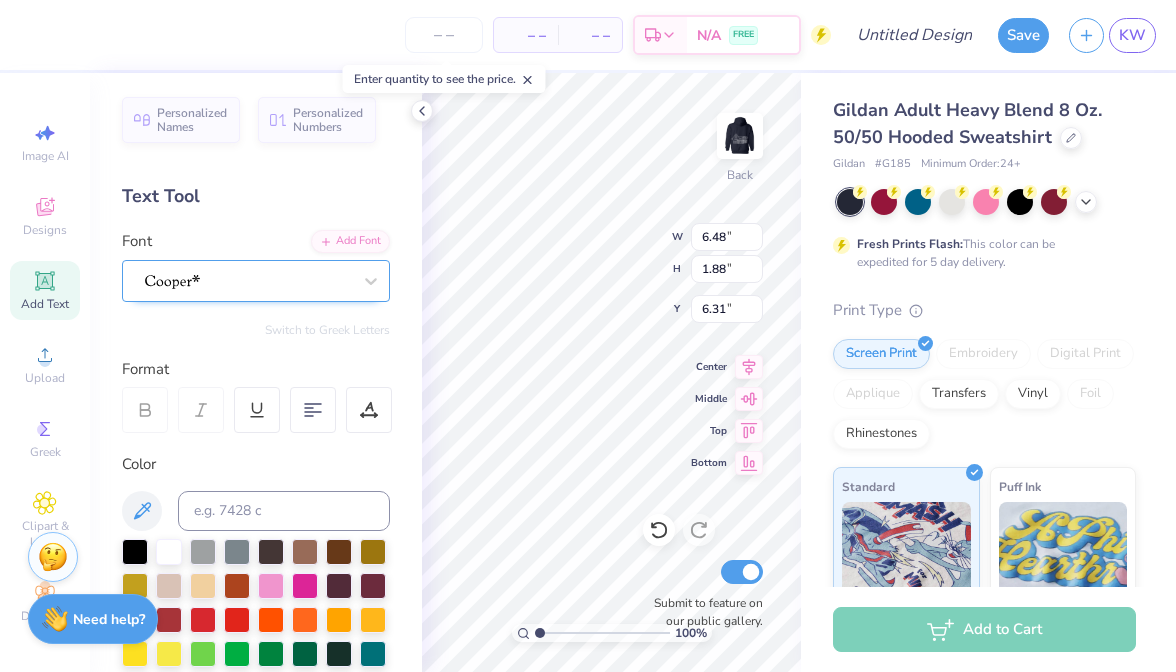 scroll, scrollTop: 0, scrollLeft: 0, axis: both 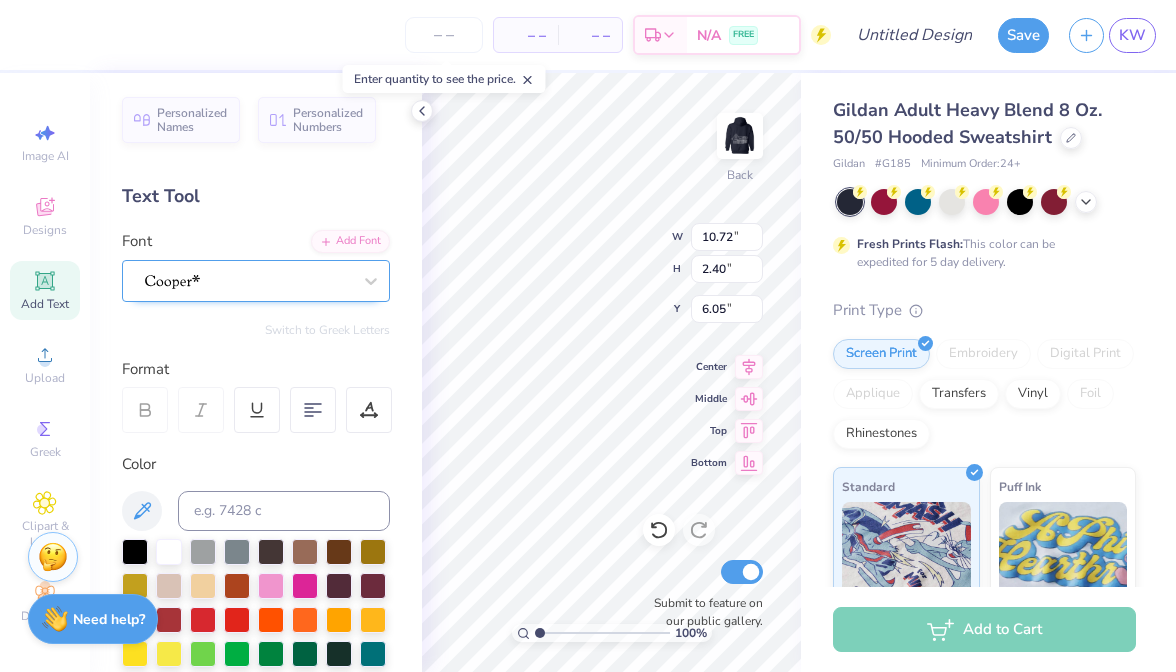 type on "2.73" 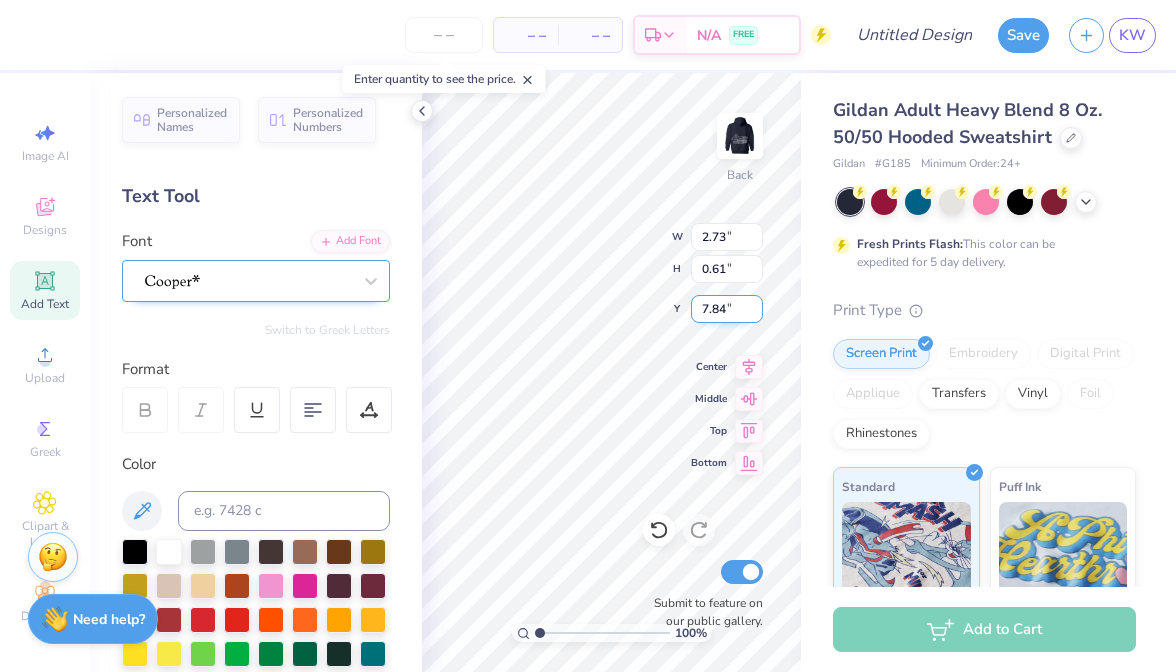 click on "100  % Back W 2.73 2.73 " H 0.61 0.61 " Y 7.84 7.84 " Center Middle Top Bottom Submit to feature on our public gallery." at bounding box center (611, 372) 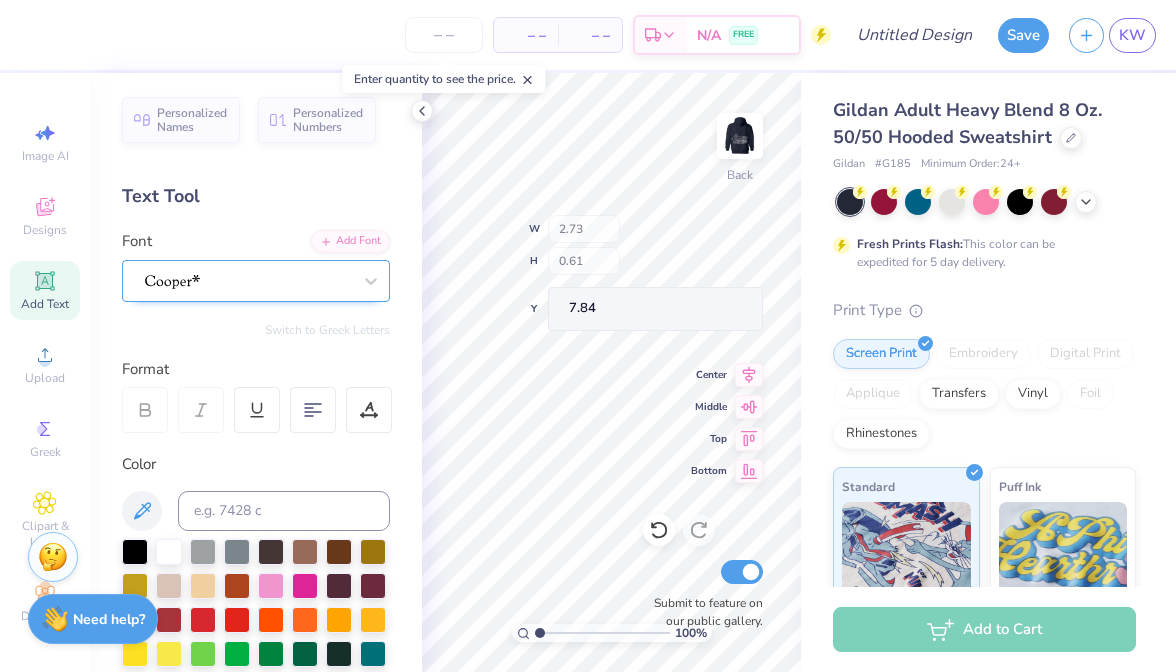 type on "5.43" 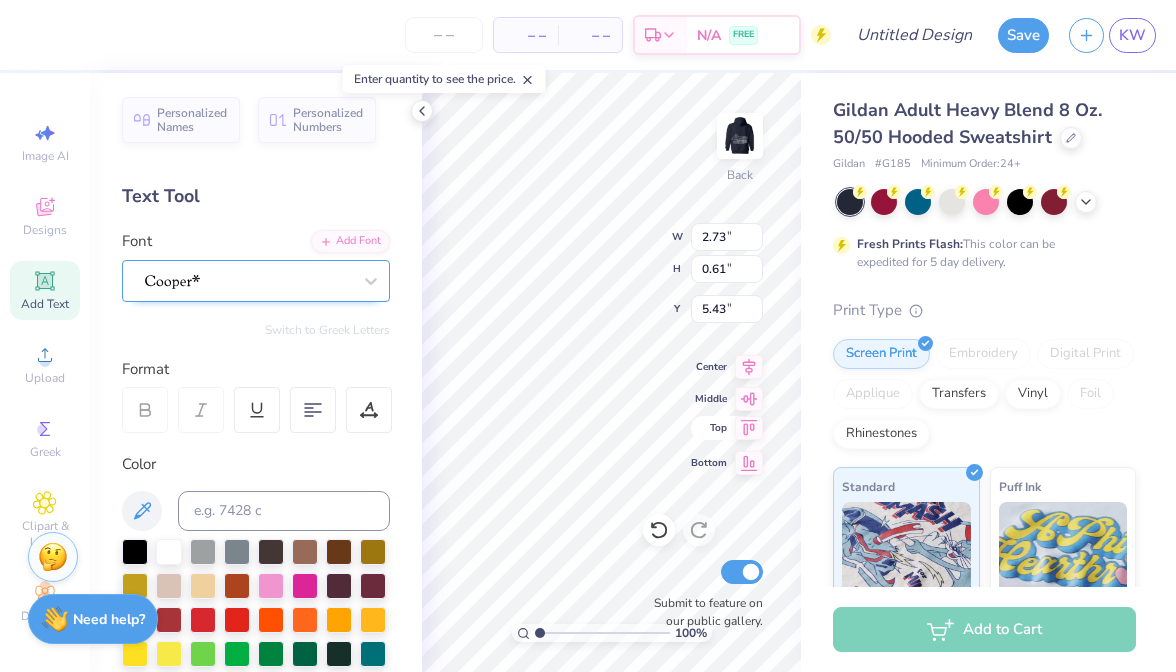 click 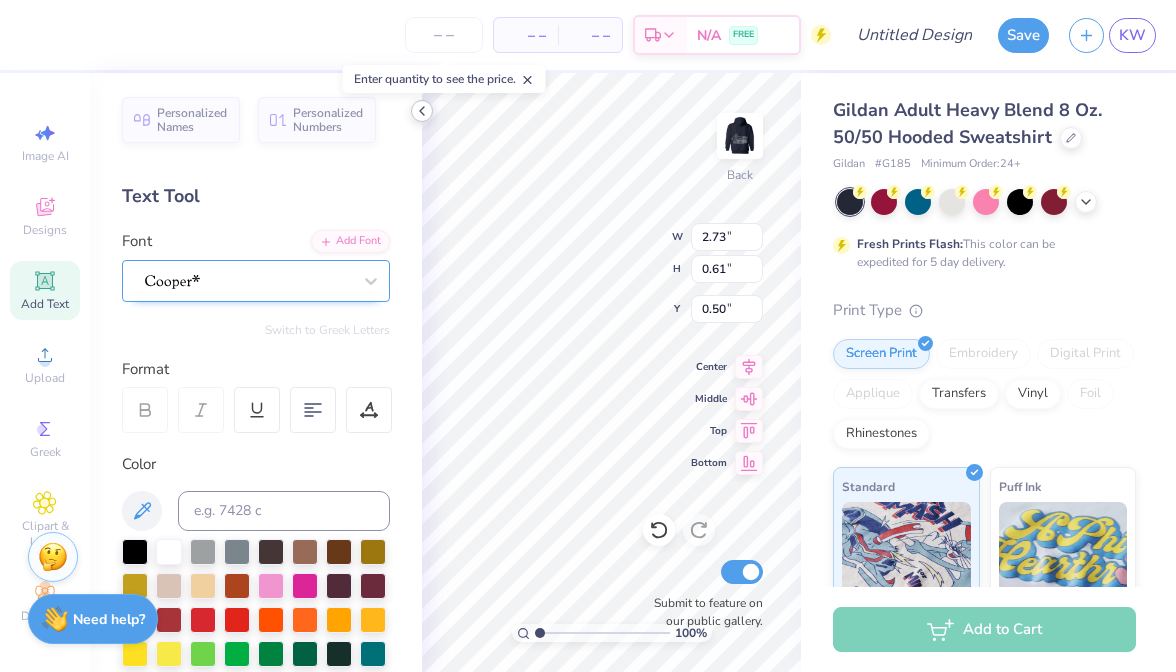 click 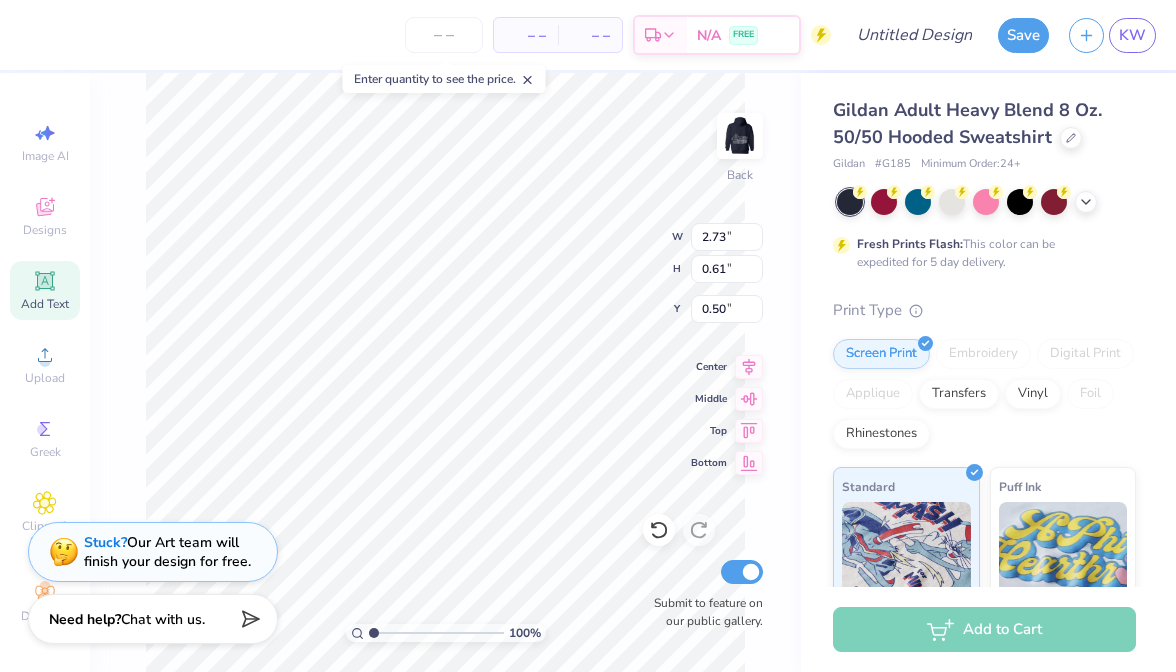 type on "3.00" 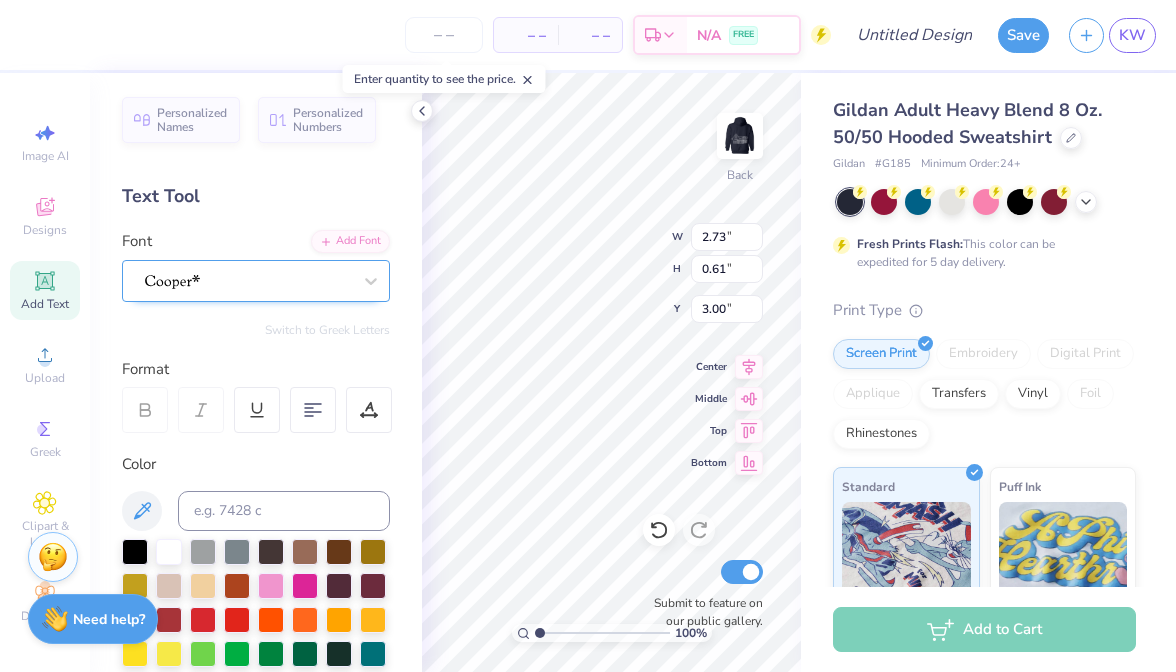 click at bounding box center (248, 280) 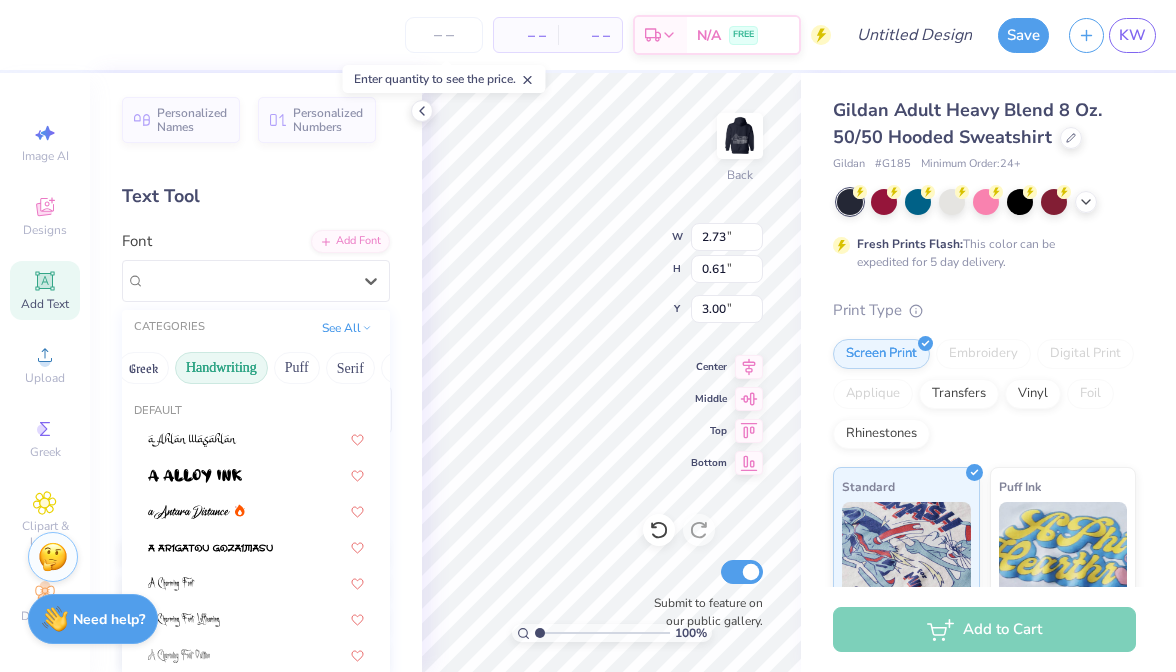 scroll, scrollTop: 0, scrollLeft: 24, axis: horizontal 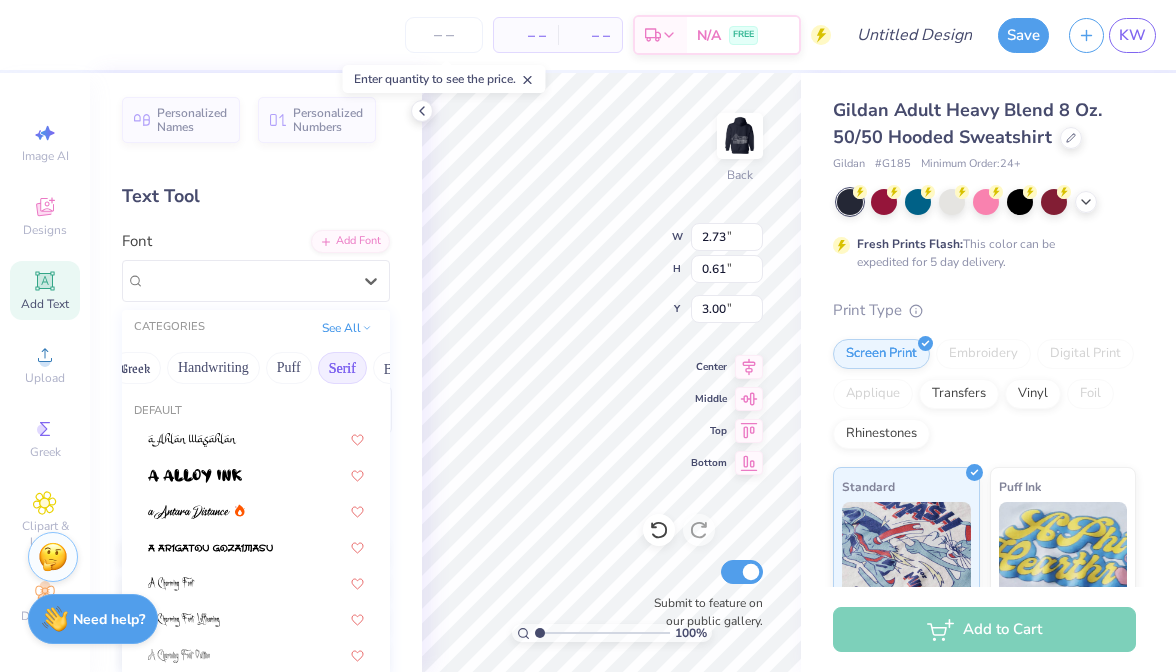 click on "Serif" at bounding box center (342, 368) 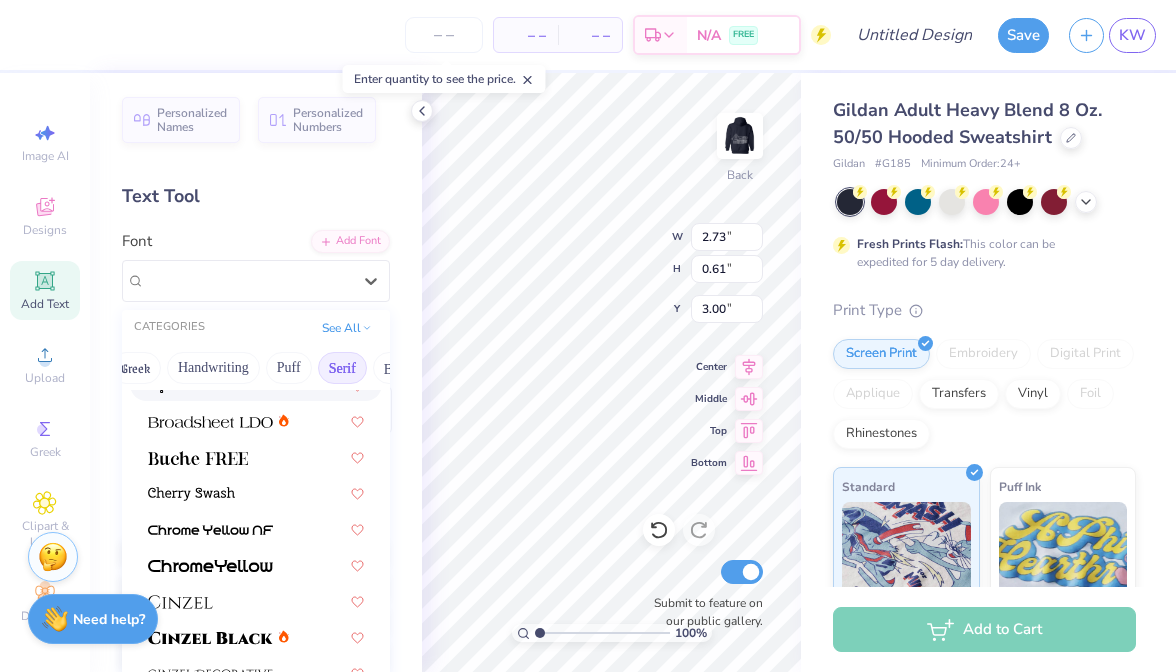 scroll, scrollTop: 200, scrollLeft: 0, axis: vertical 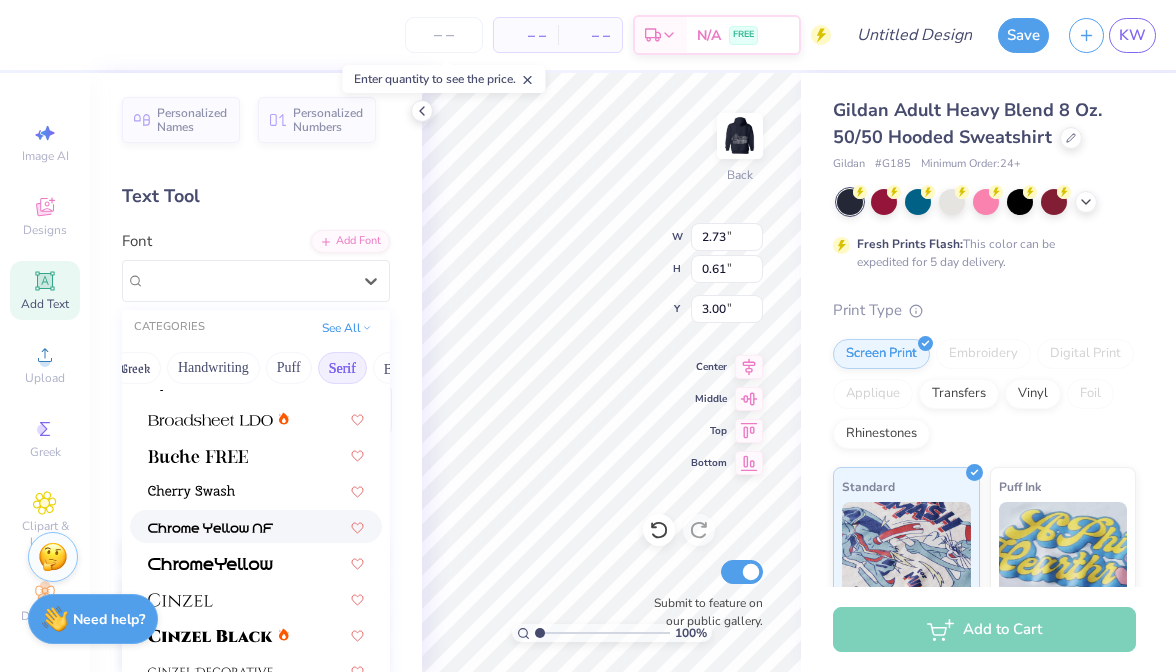 click at bounding box center (256, 526) 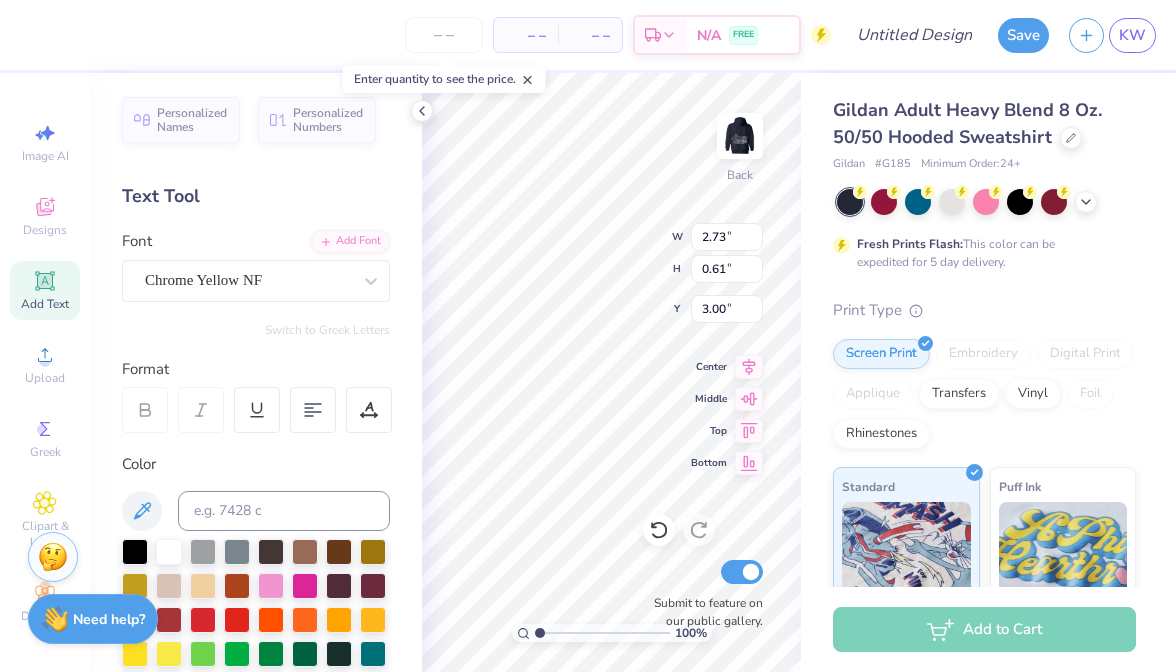 type on "3.38" 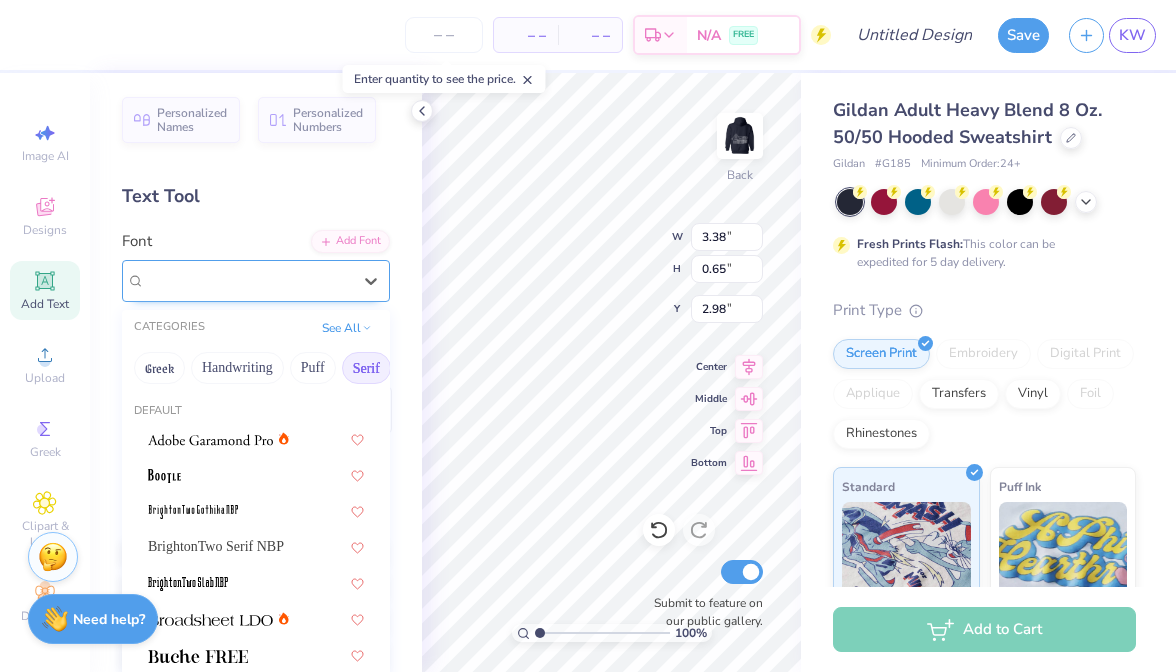 click on "Chrome Yellow NF" at bounding box center [248, 280] 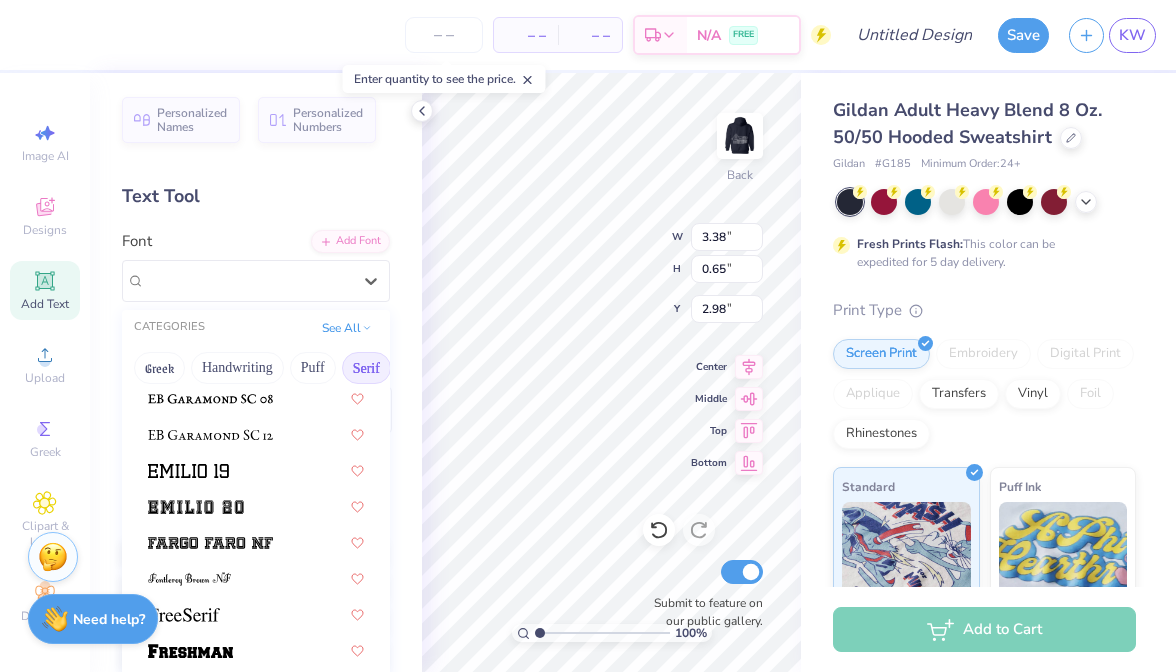 scroll, scrollTop: 1520, scrollLeft: 0, axis: vertical 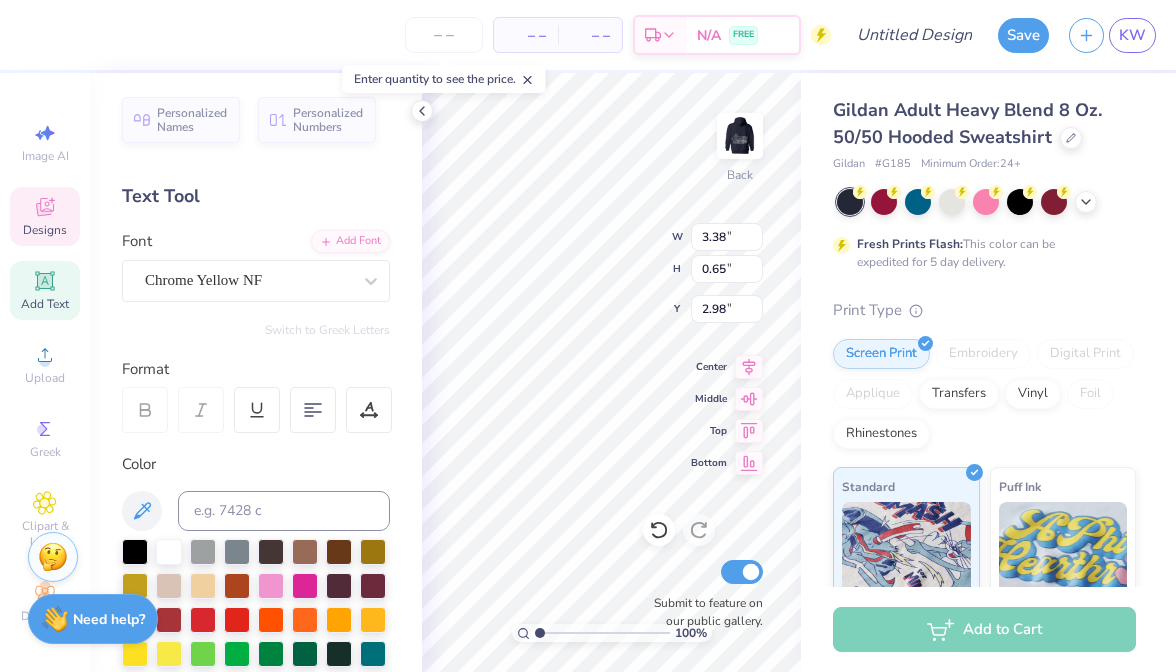 click 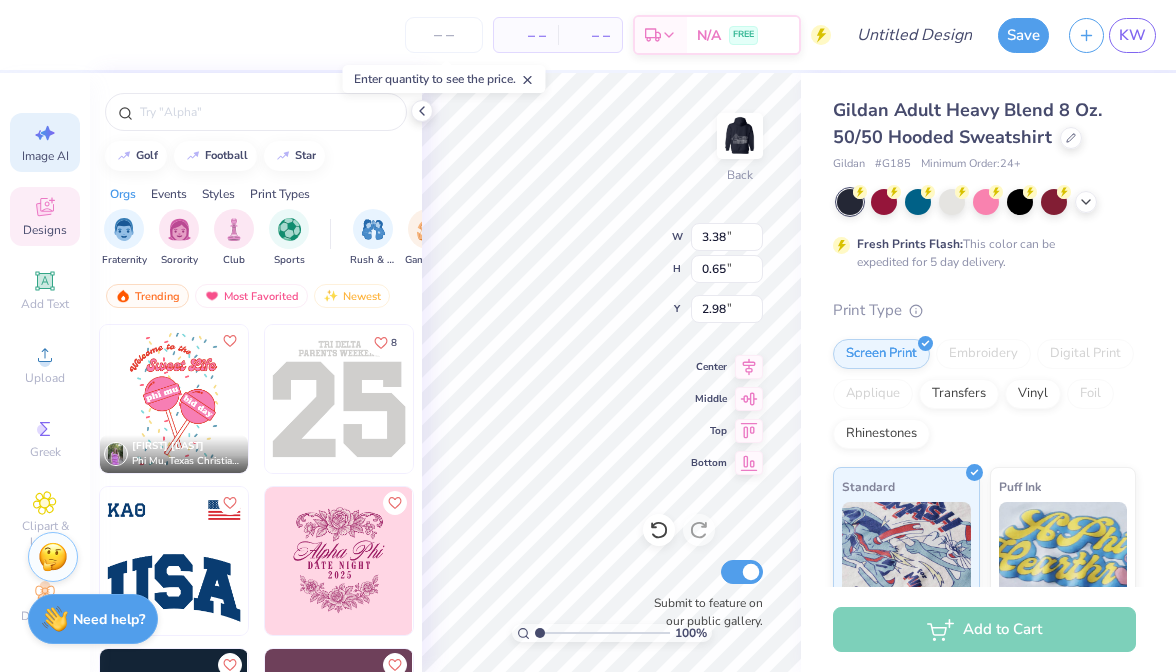 click on "Image AI" at bounding box center (45, 156) 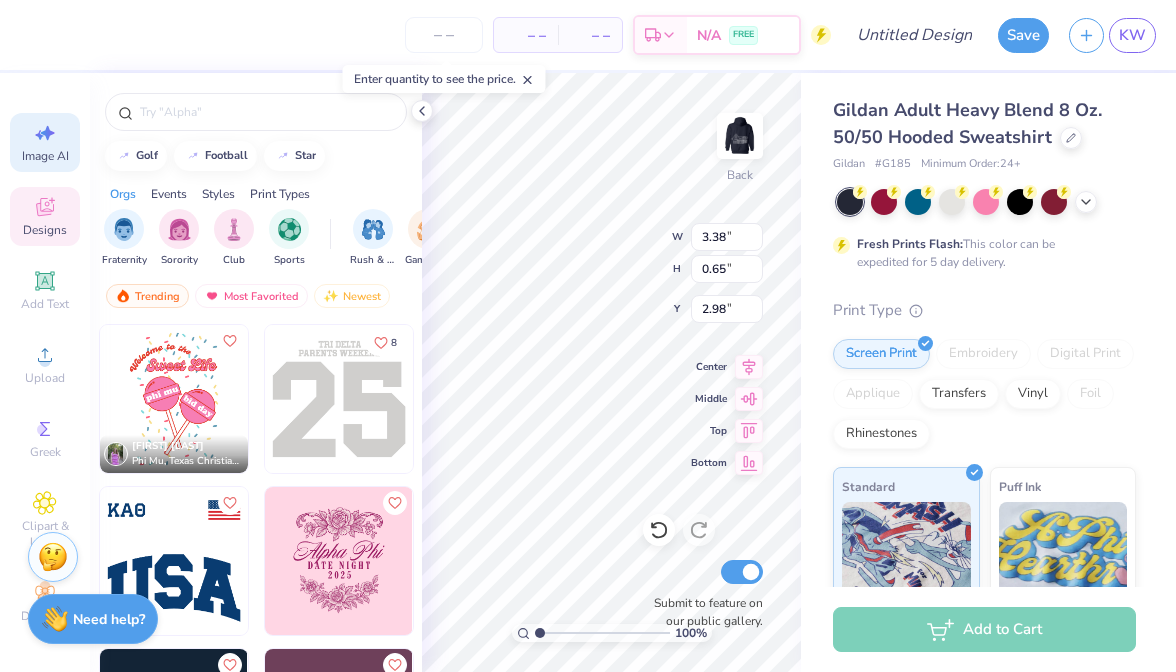 select on "4" 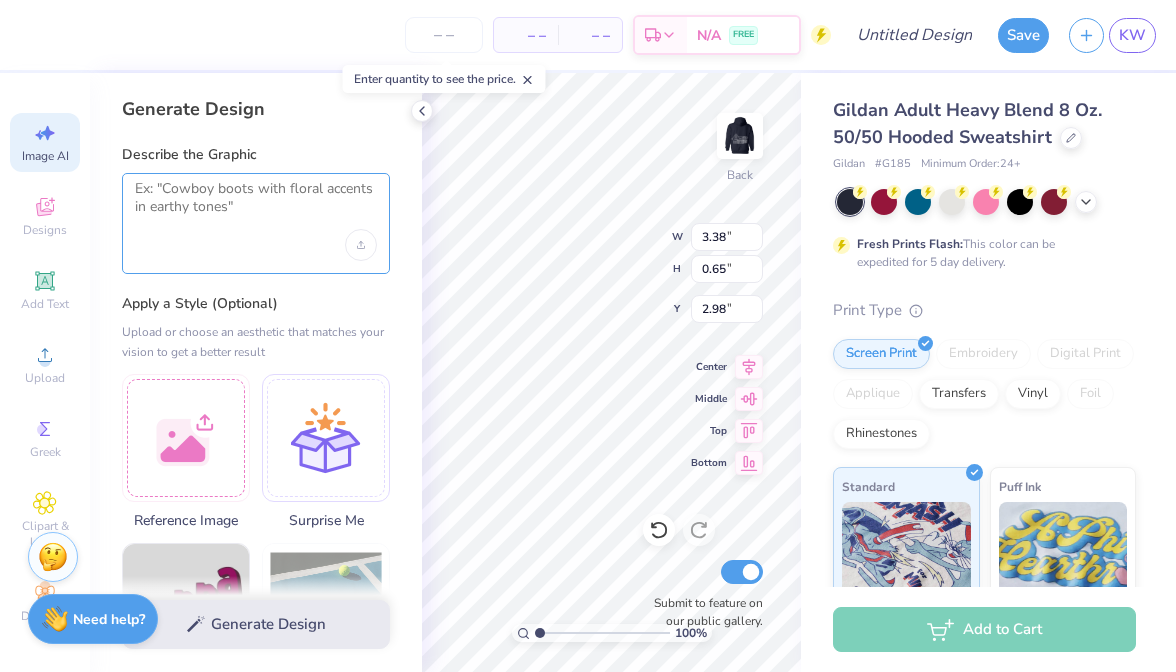 click at bounding box center [256, 205] 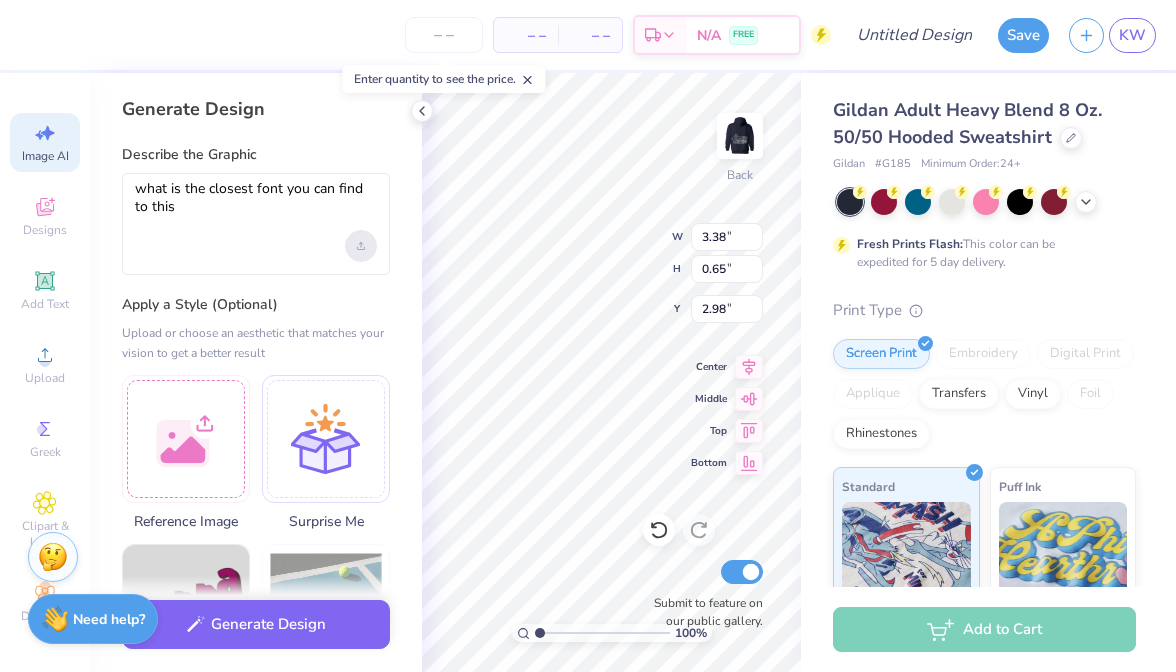 click 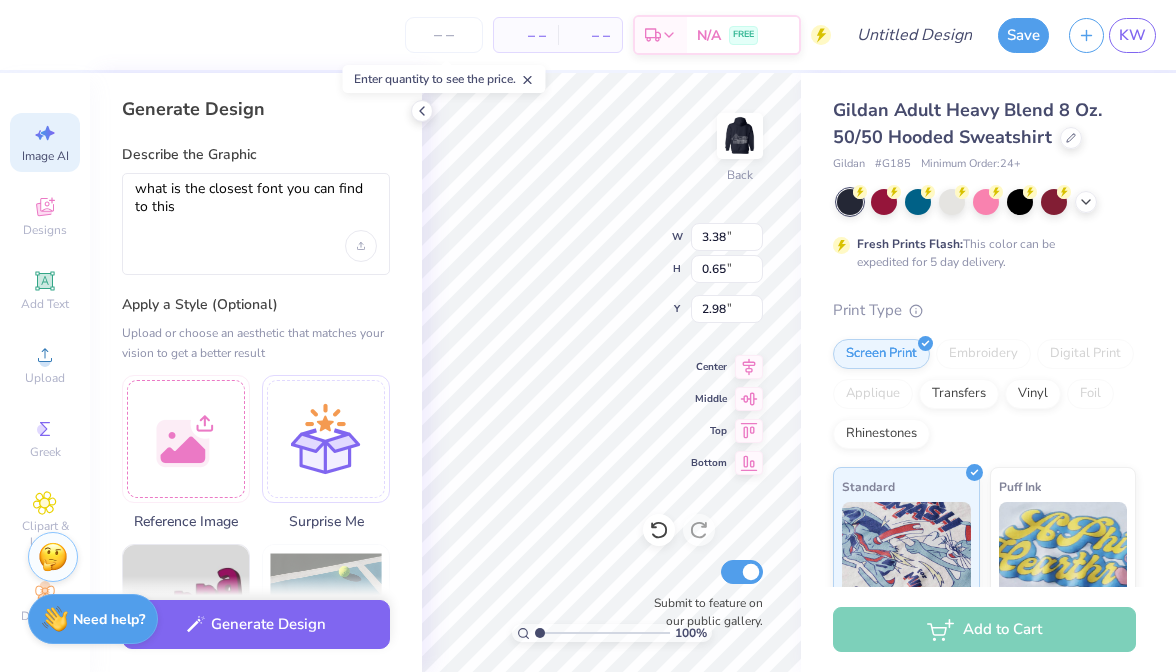 click on "what is the closest font you can find to this" at bounding box center (256, 224) 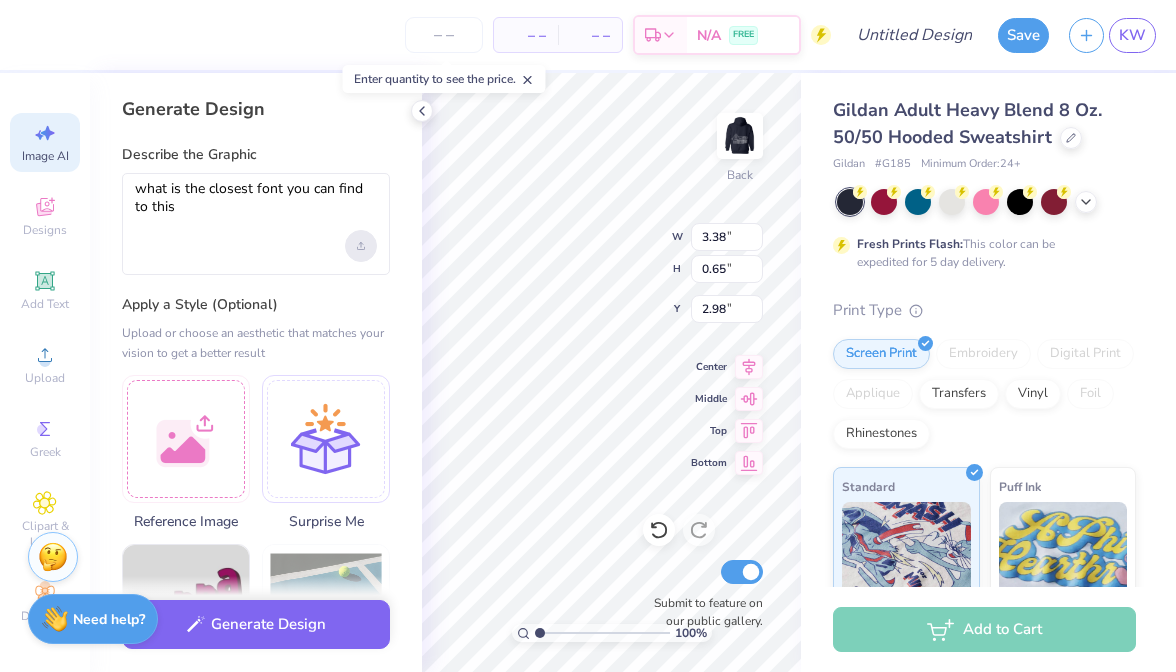 click at bounding box center (361, 246) 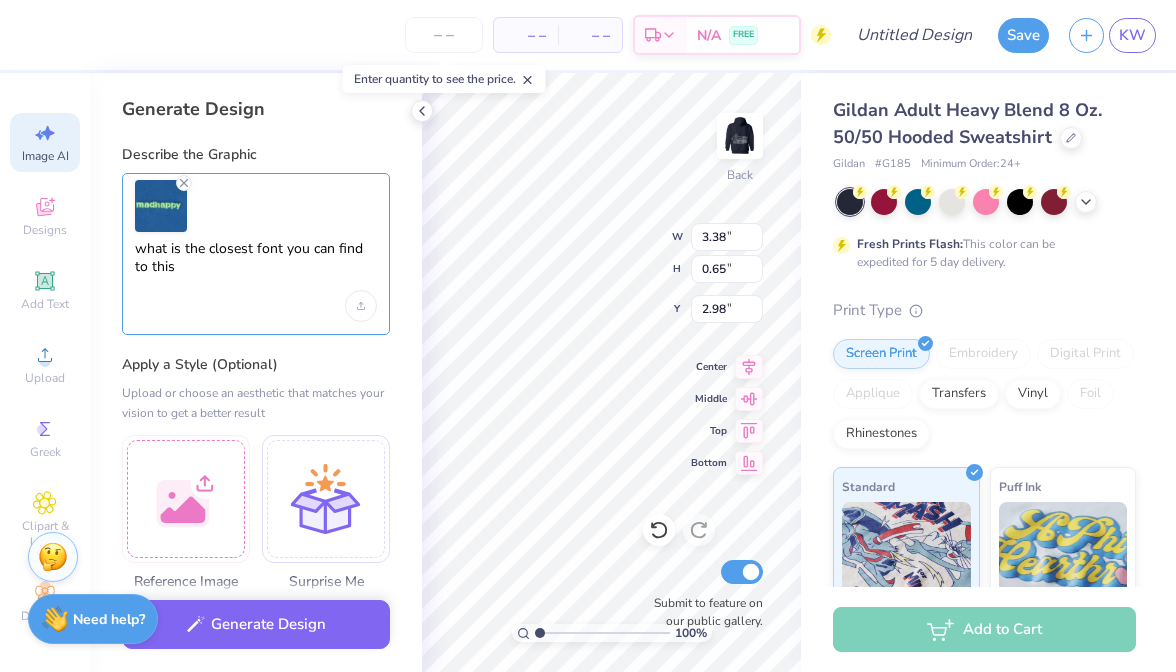 click on "what is the closest font you can find to this" at bounding box center (256, 265) 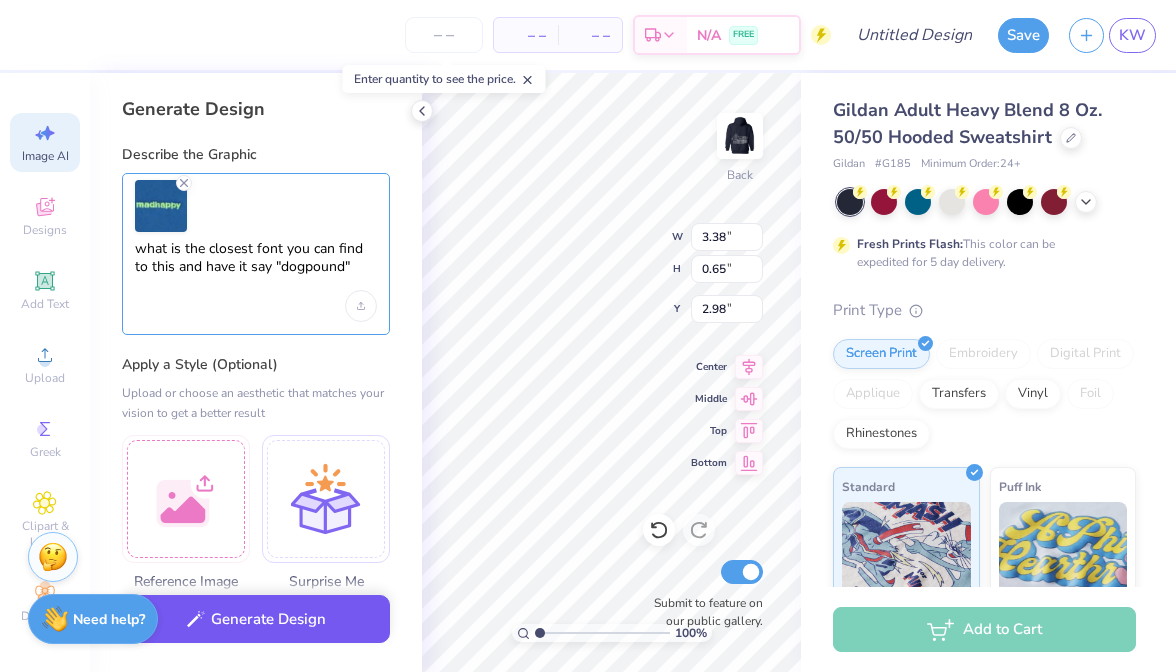 type on "what is the closest font you can find to this and have it say "dogpound"" 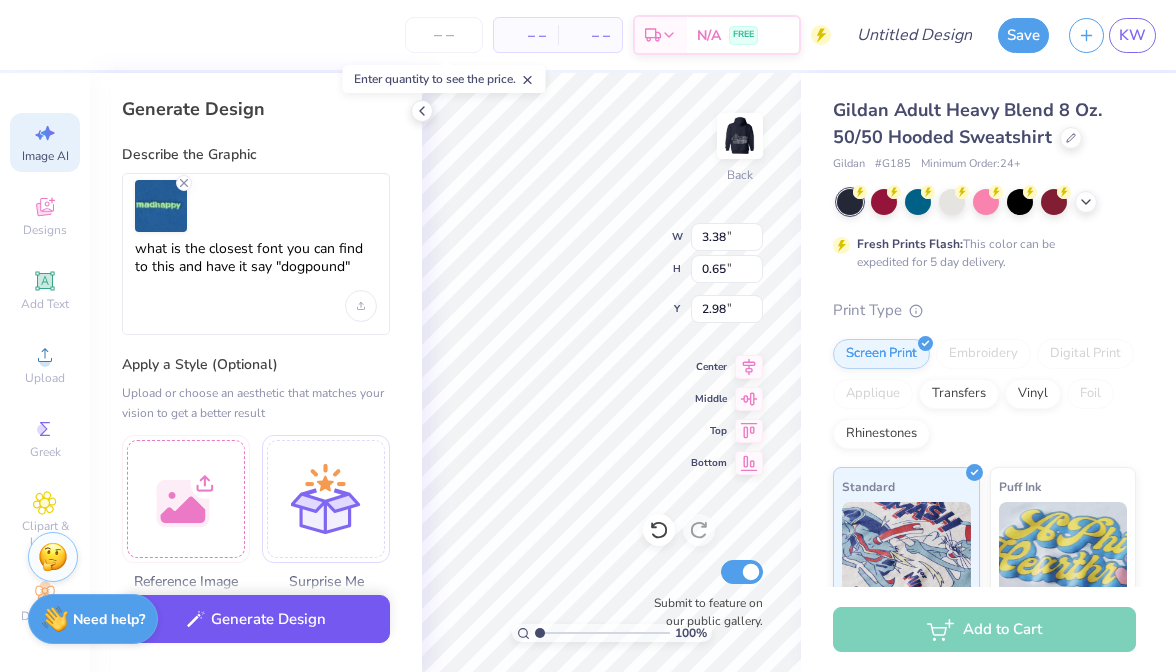 click on "Generate Design" at bounding box center (256, 619) 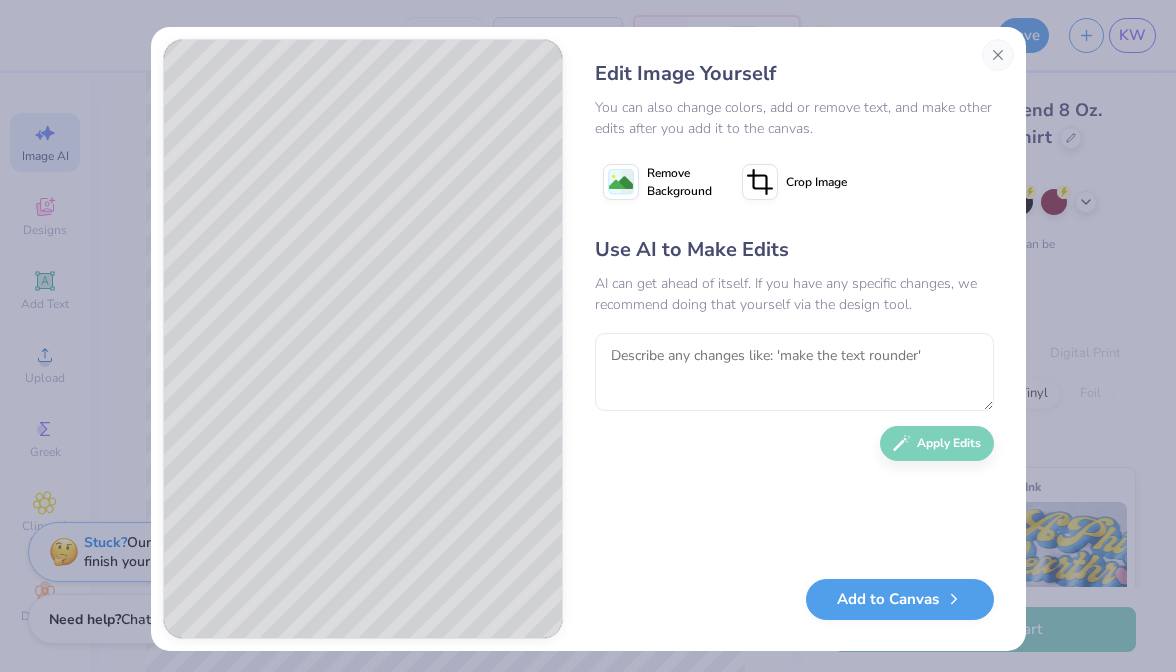 click on "Remove Background" at bounding box center [679, 182] 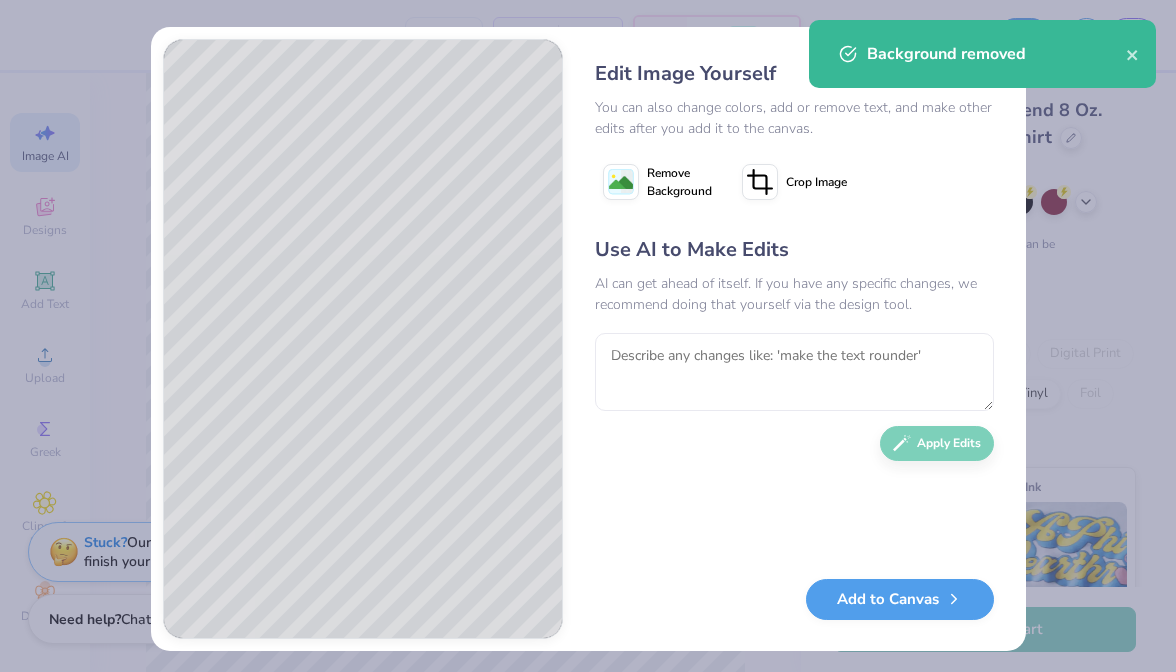 click on "Crop Image" at bounding box center [816, 182] 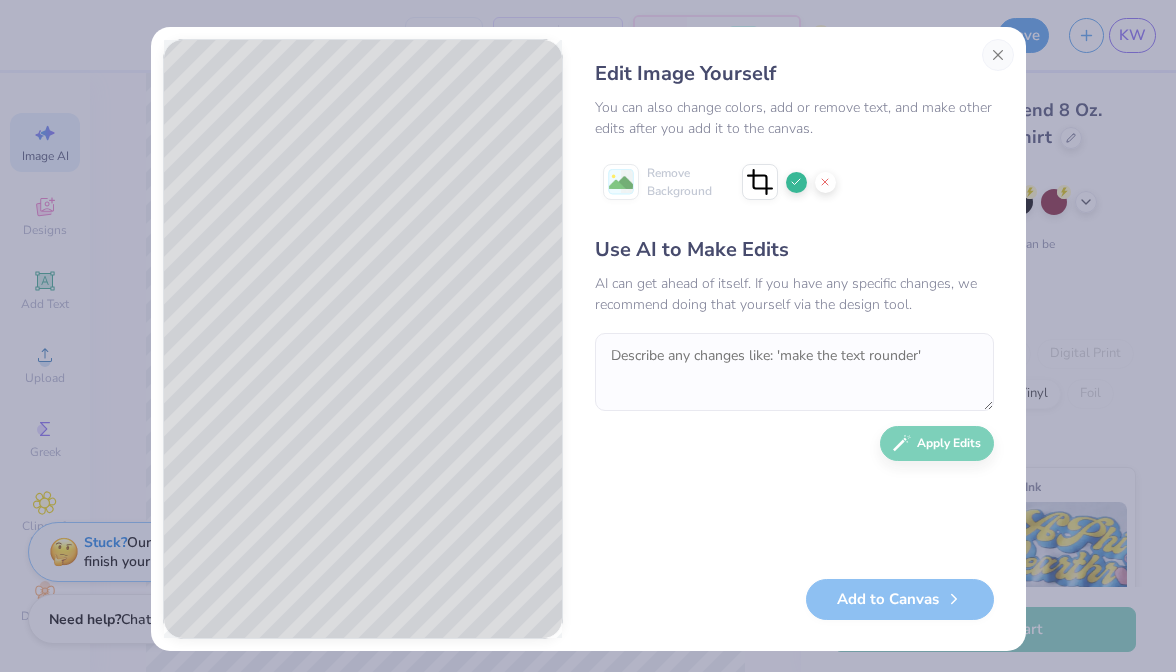click 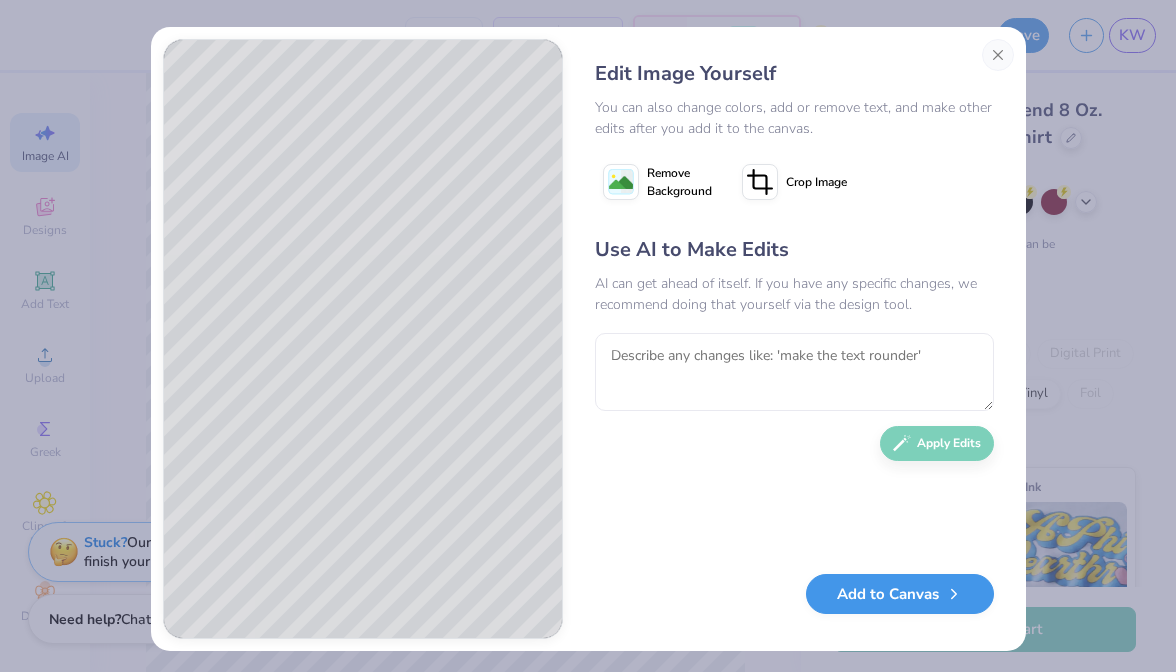 click on "Add to Canvas" at bounding box center [900, 594] 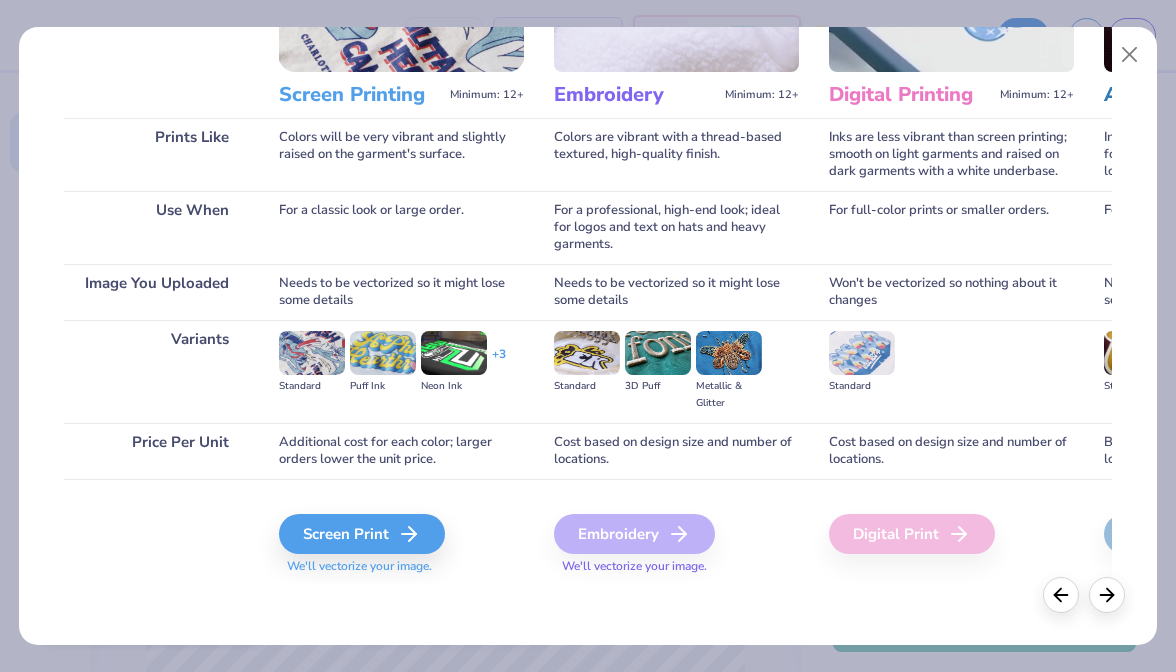 scroll, scrollTop: 223, scrollLeft: 0, axis: vertical 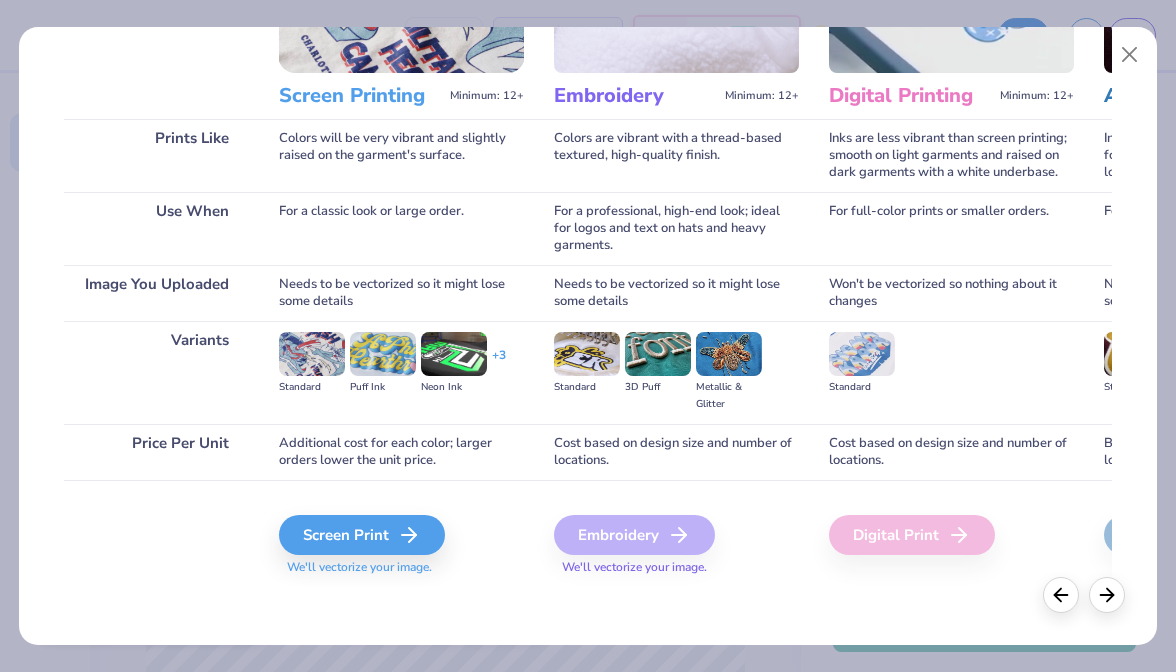 click on "Embroidery" at bounding box center (634, 535) 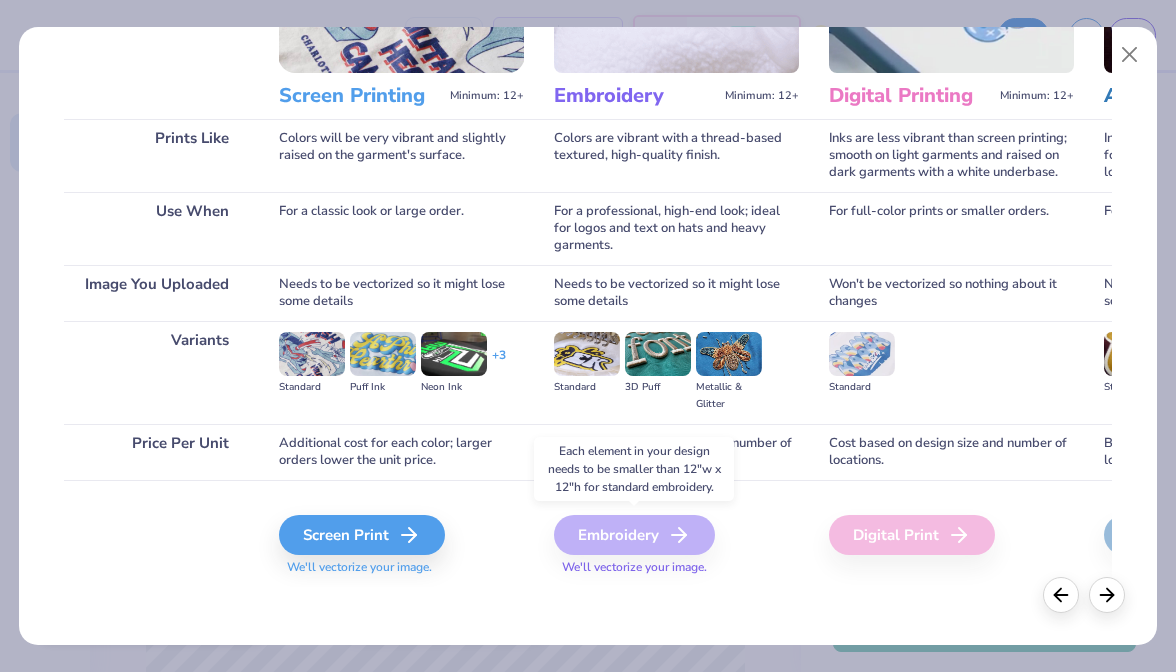 click on "Embroidery" at bounding box center [634, 535] 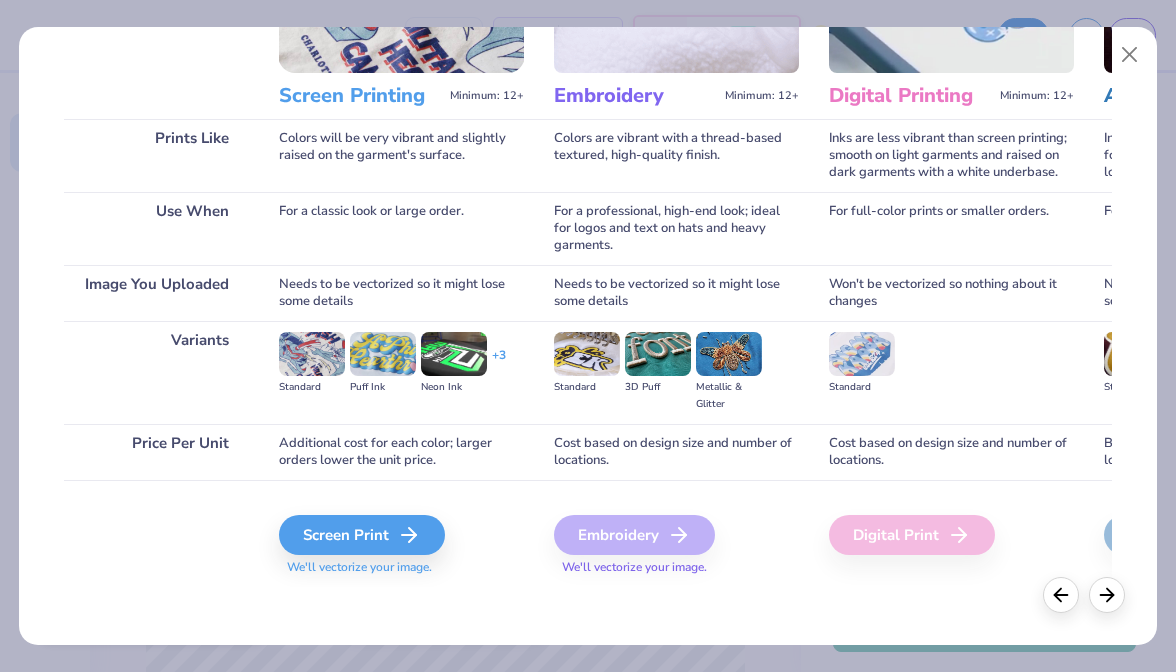 click on "We'll vectorize your image." at bounding box center [676, 567] 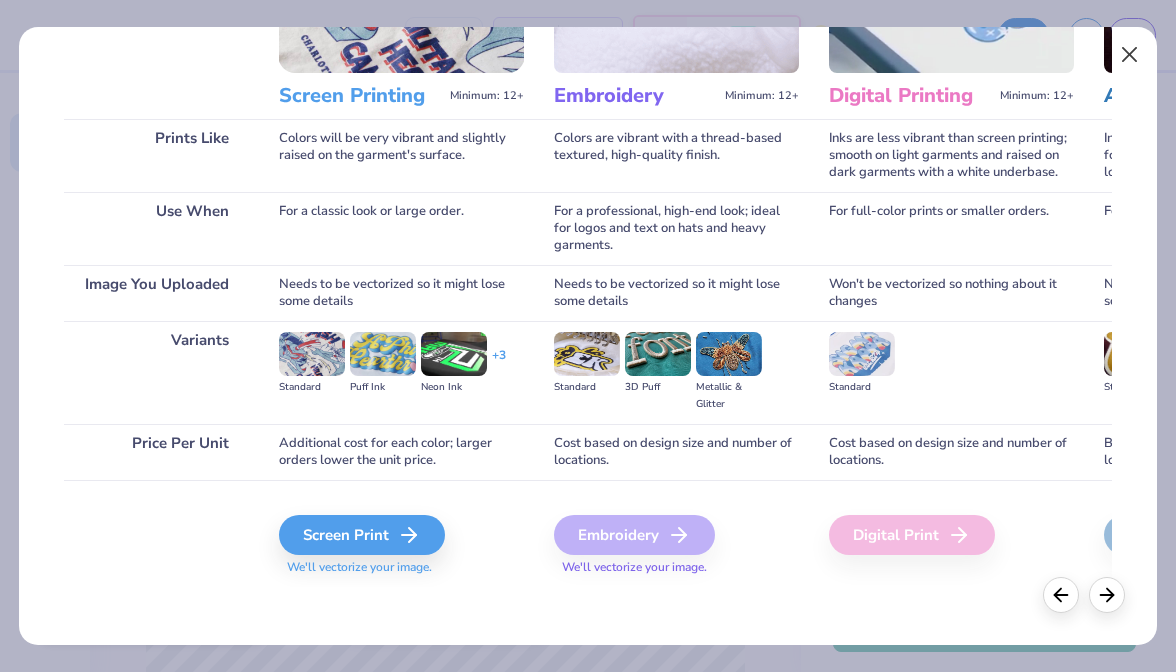 click at bounding box center [1130, 55] 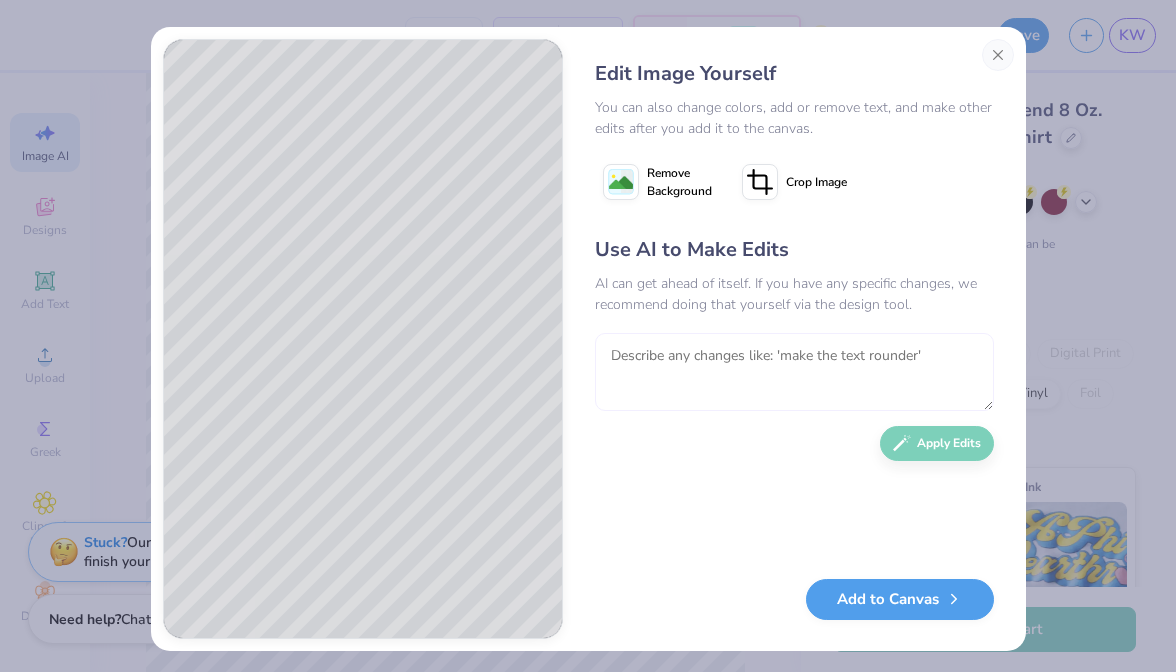 click at bounding box center [794, 372] 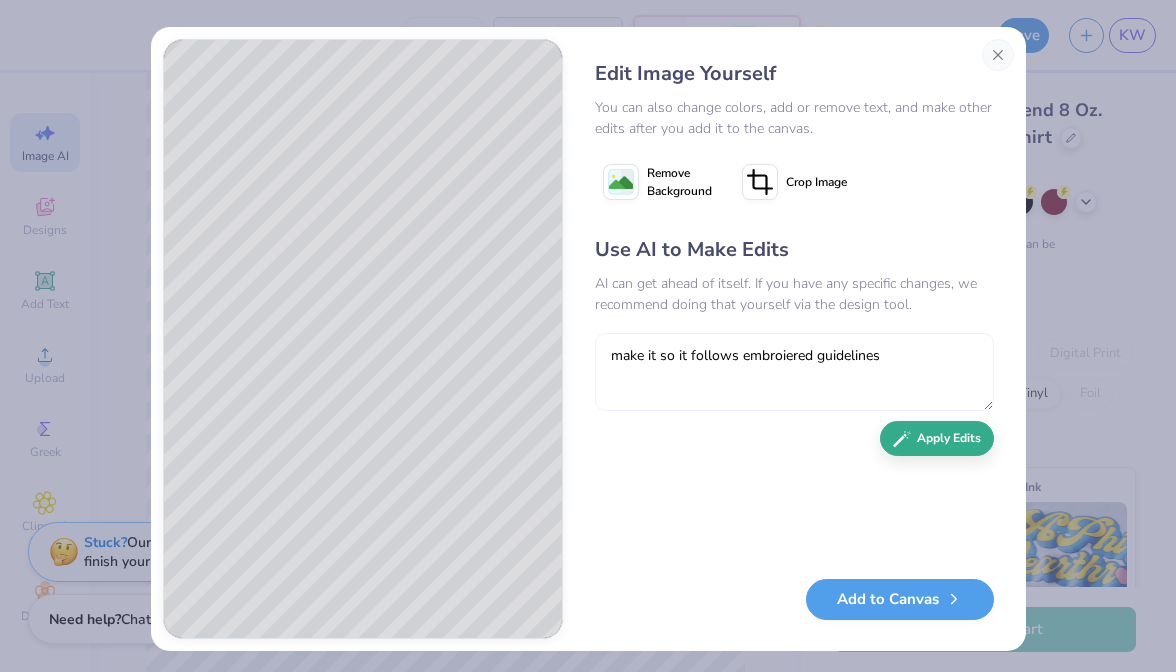 type on "make it so it follows embroiered guidelines" 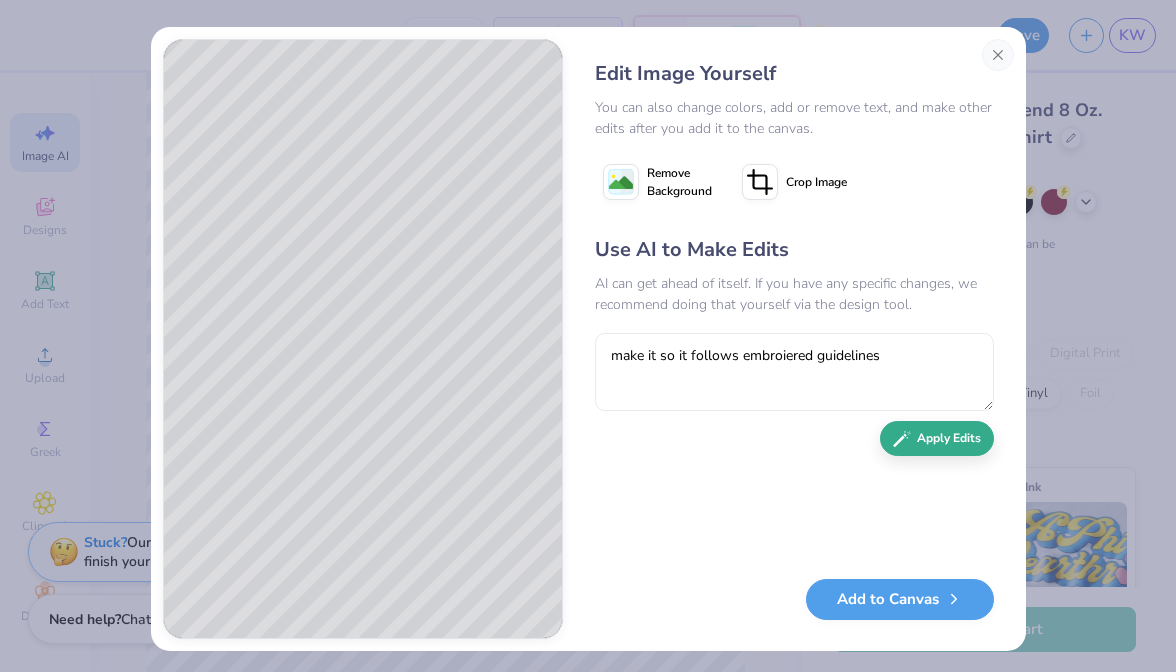 click on "Apply Edits" at bounding box center (937, 438) 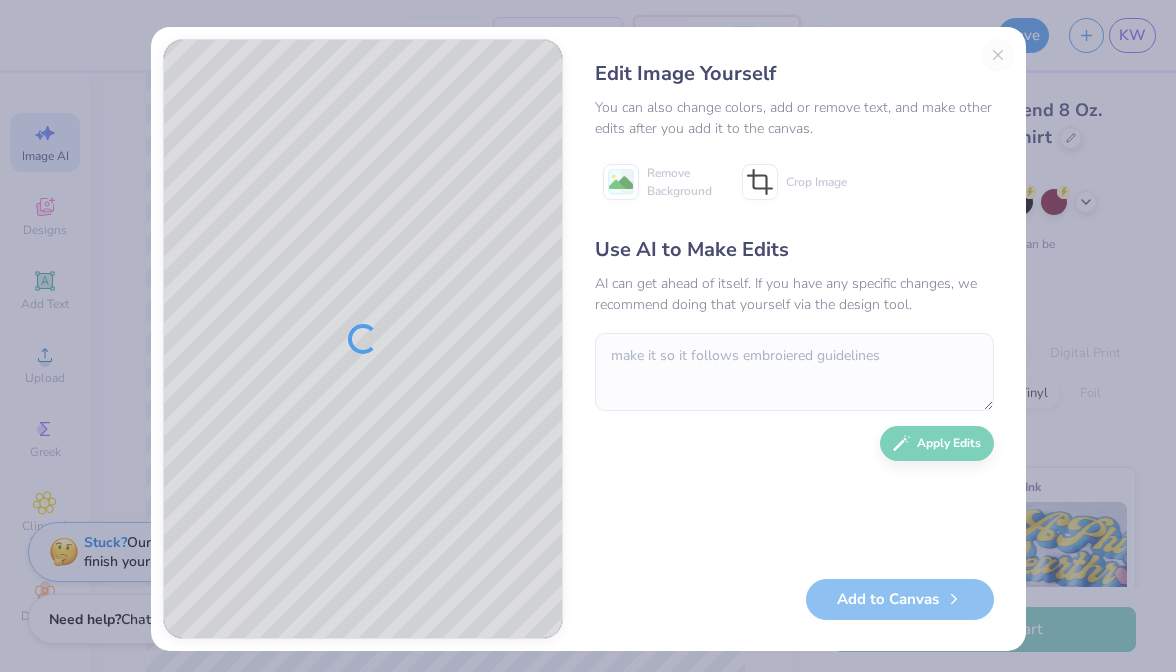 type 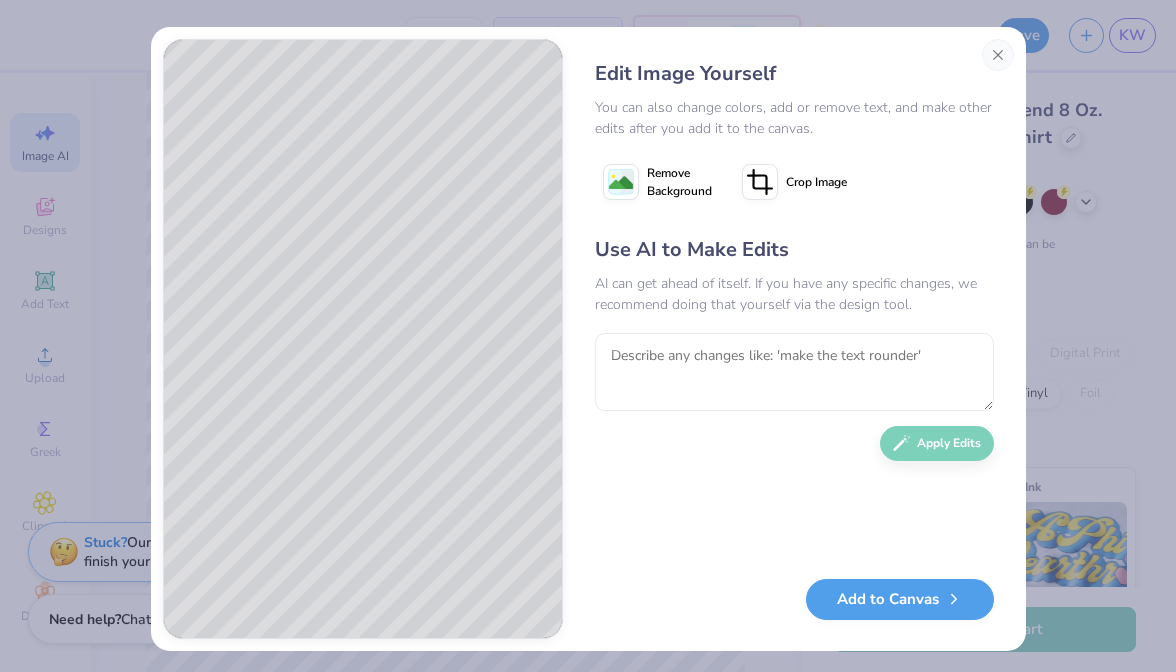 click on "Remove Background" at bounding box center [657, 182] 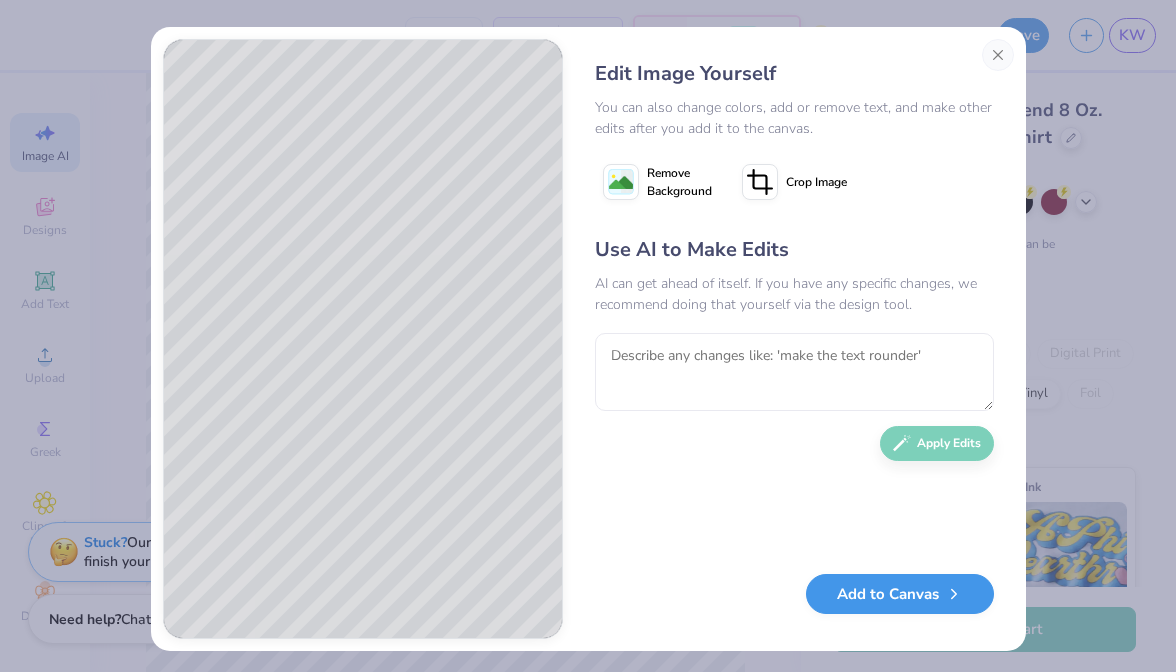 click on "Add to Canvas" at bounding box center [900, 594] 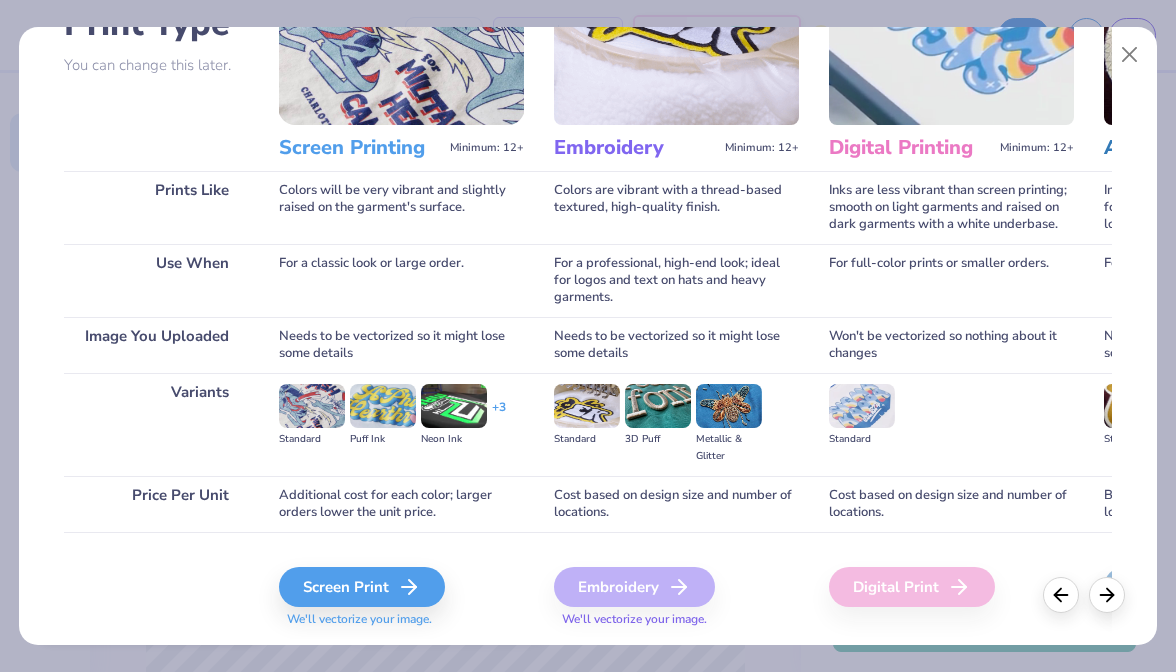 scroll, scrollTop: 198, scrollLeft: 0, axis: vertical 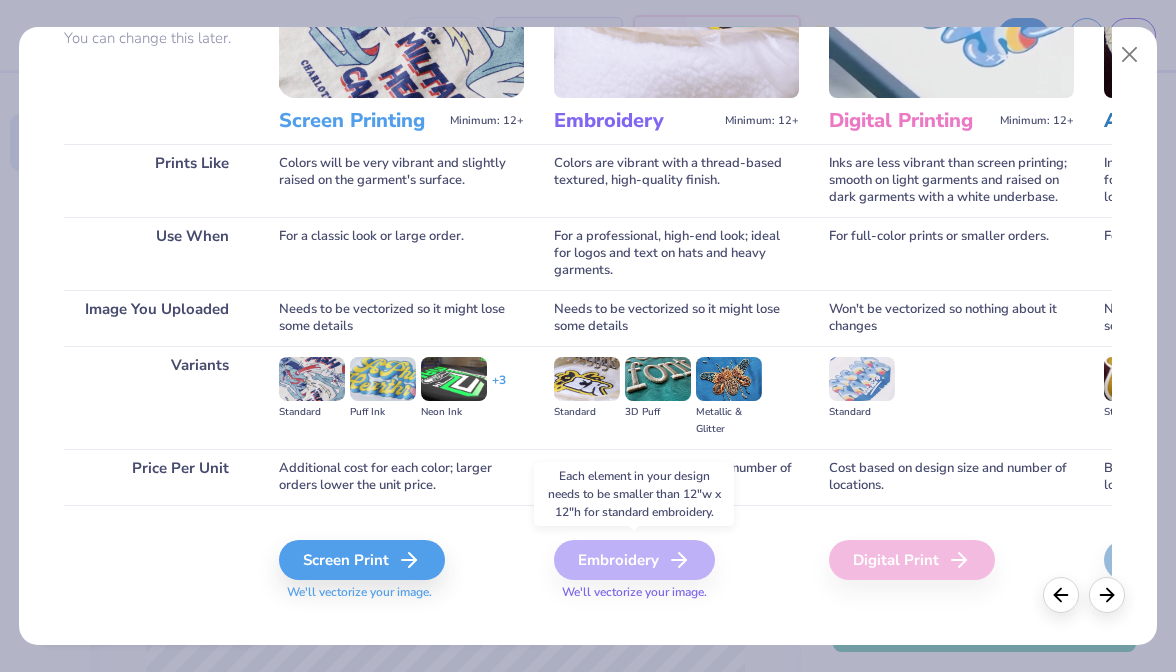 click on "Embroidery" at bounding box center (634, 560) 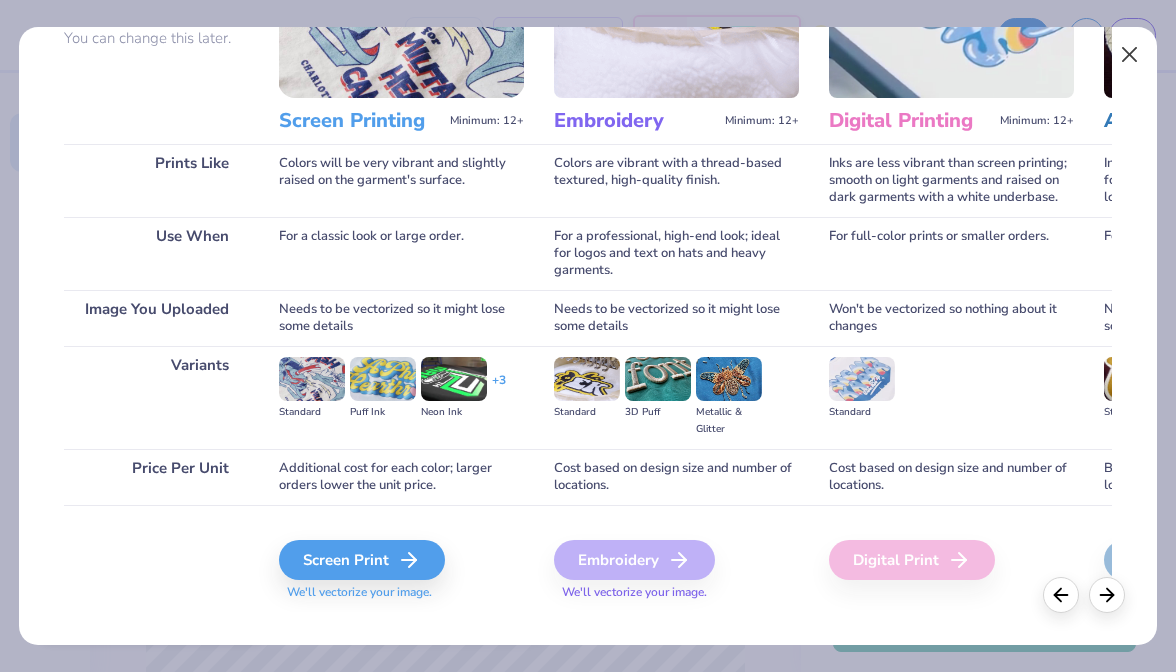 click at bounding box center [1130, 55] 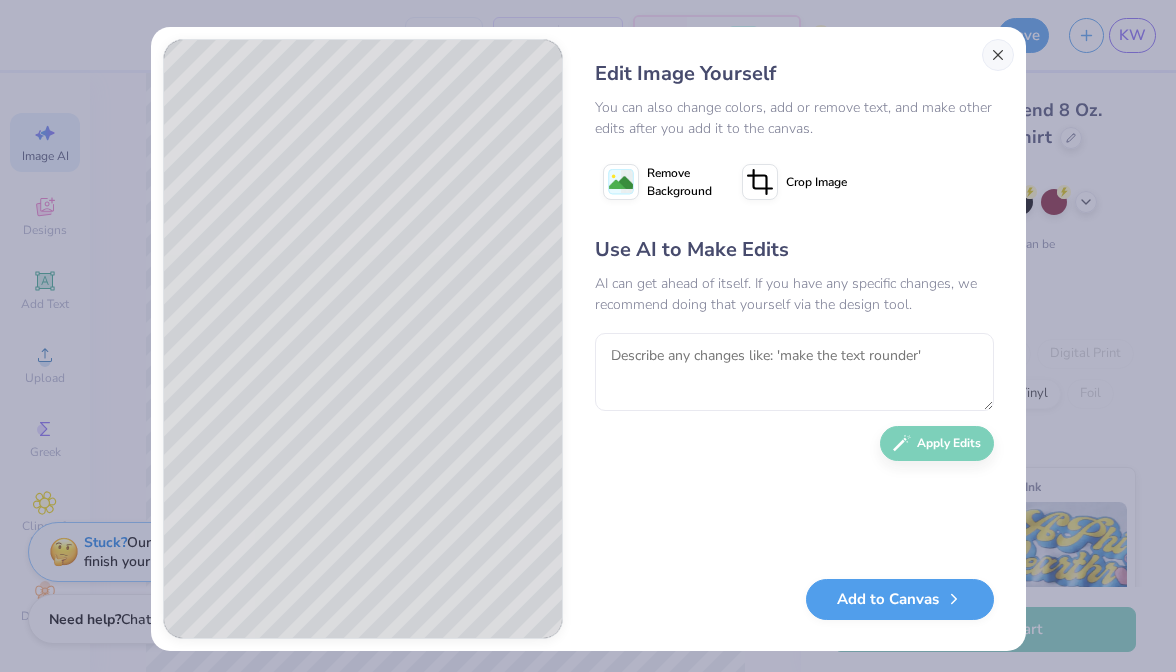click at bounding box center (998, 55) 